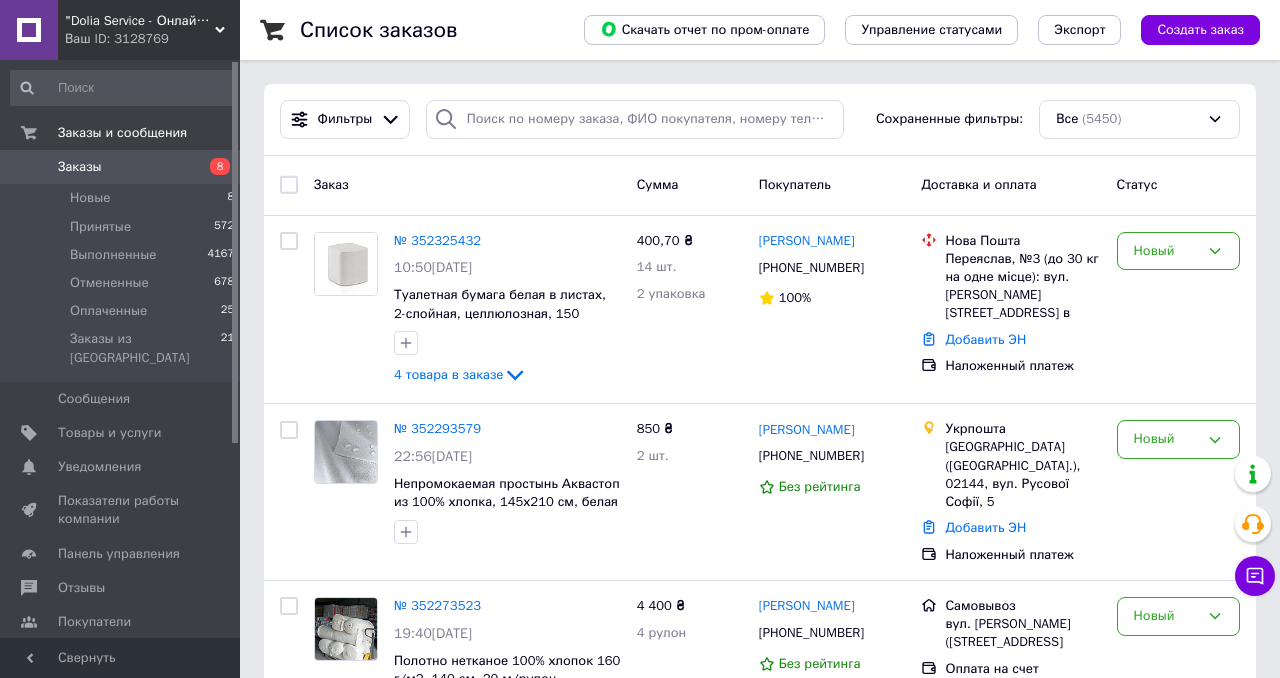 scroll, scrollTop: 0, scrollLeft: 0, axis: both 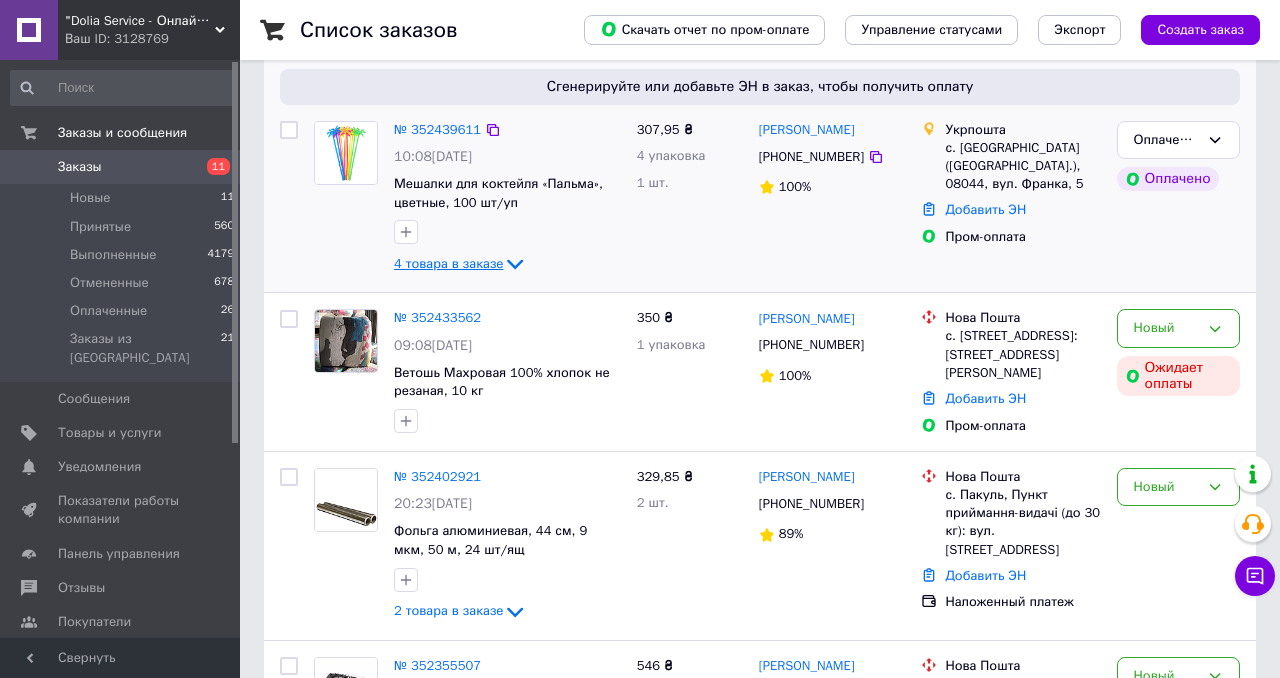 click 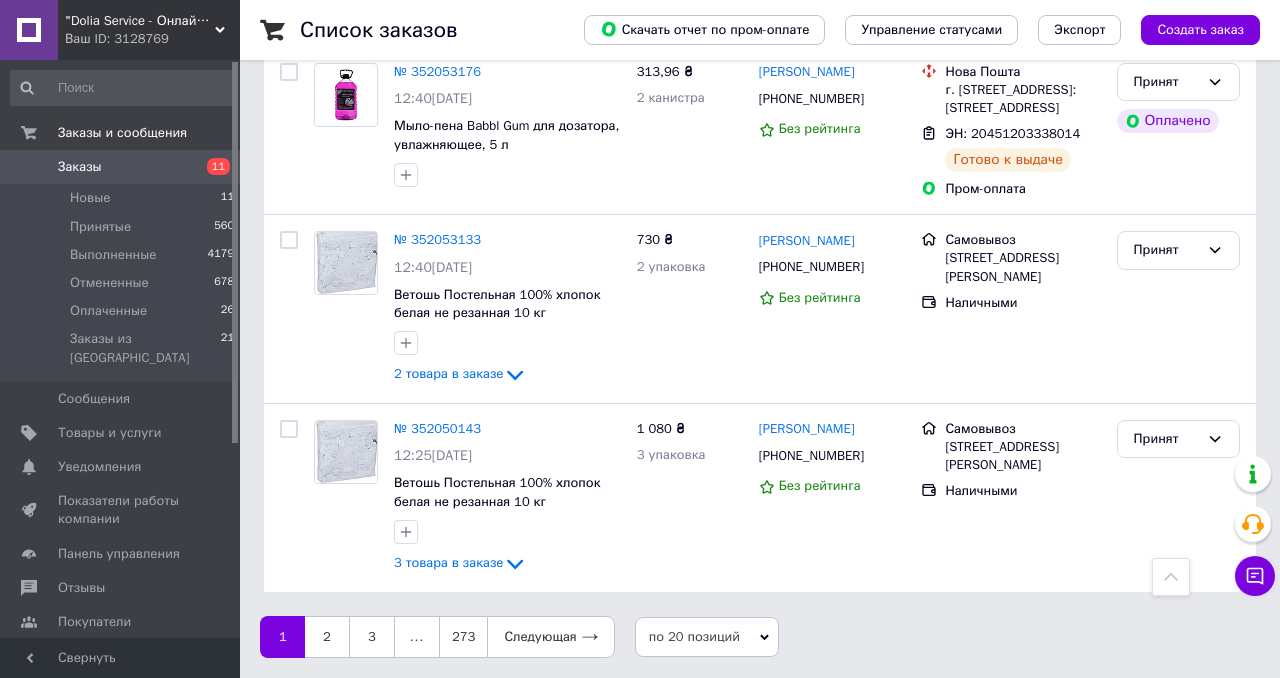 scroll, scrollTop: 3870, scrollLeft: 0, axis: vertical 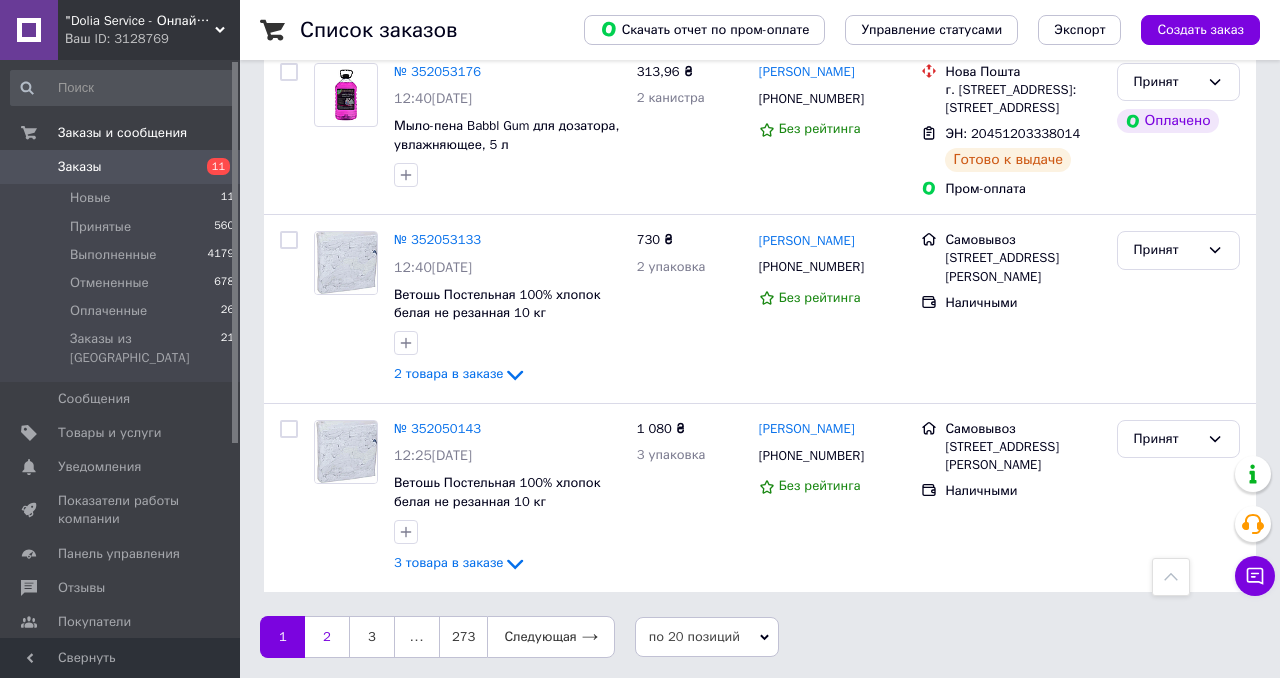 click on "2" at bounding box center [327, 637] 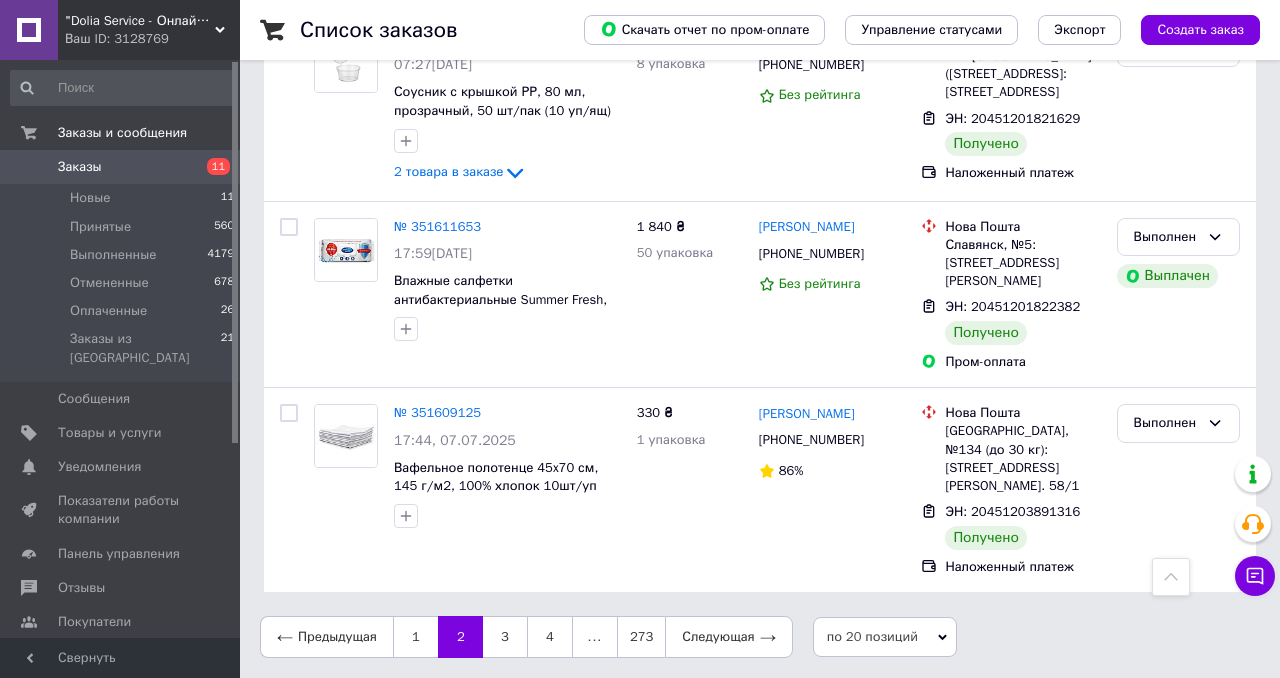 scroll, scrollTop: 3551, scrollLeft: 0, axis: vertical 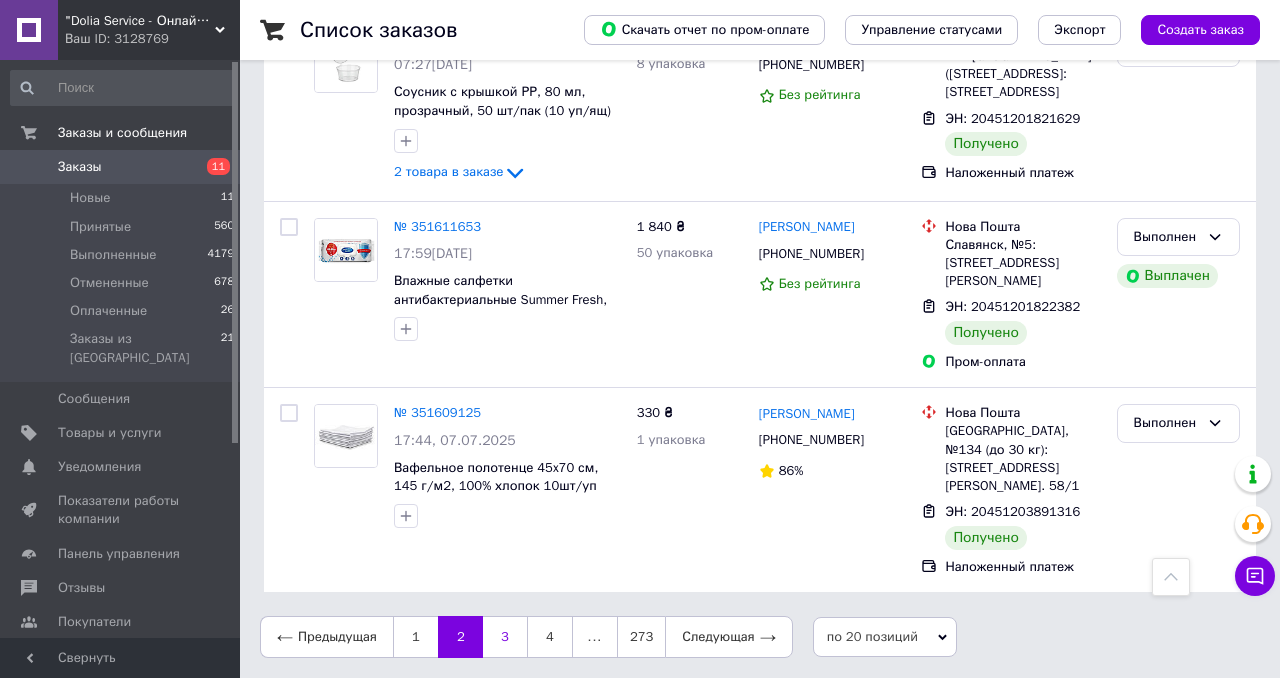 click on "3" at bounding box center [505, 637] 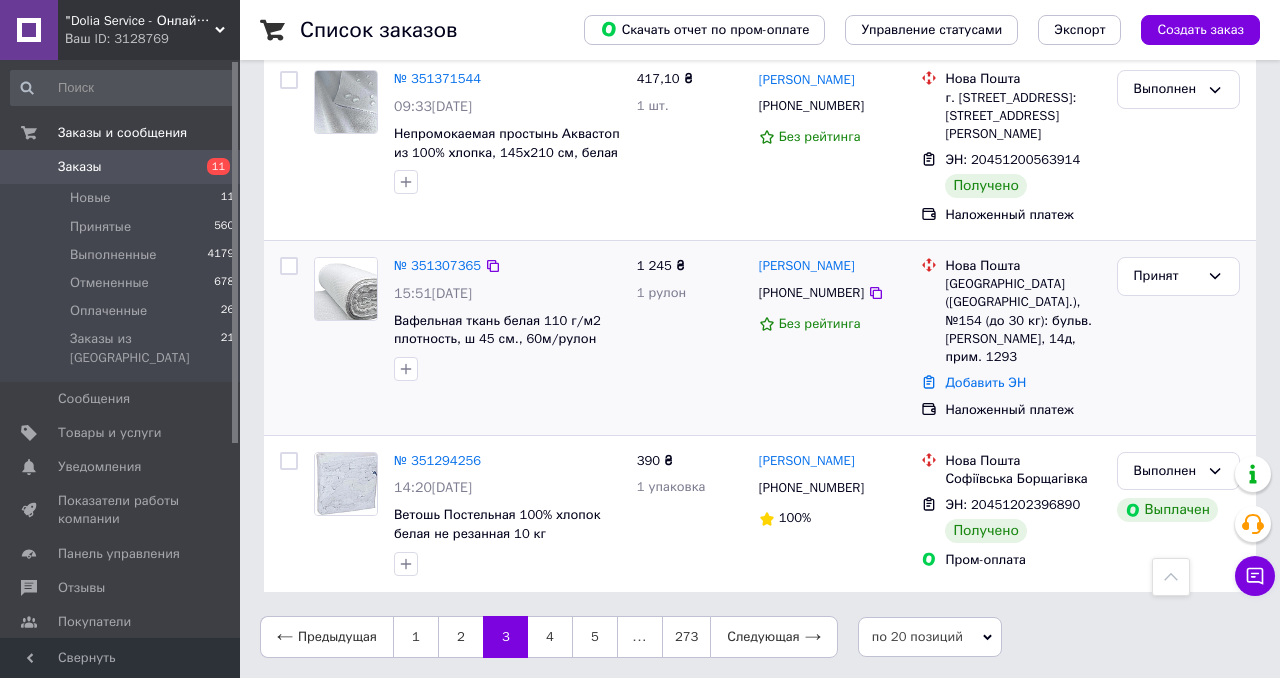 scroll, scrollTop: 3677, scrollLeft: 0, axis: vertical 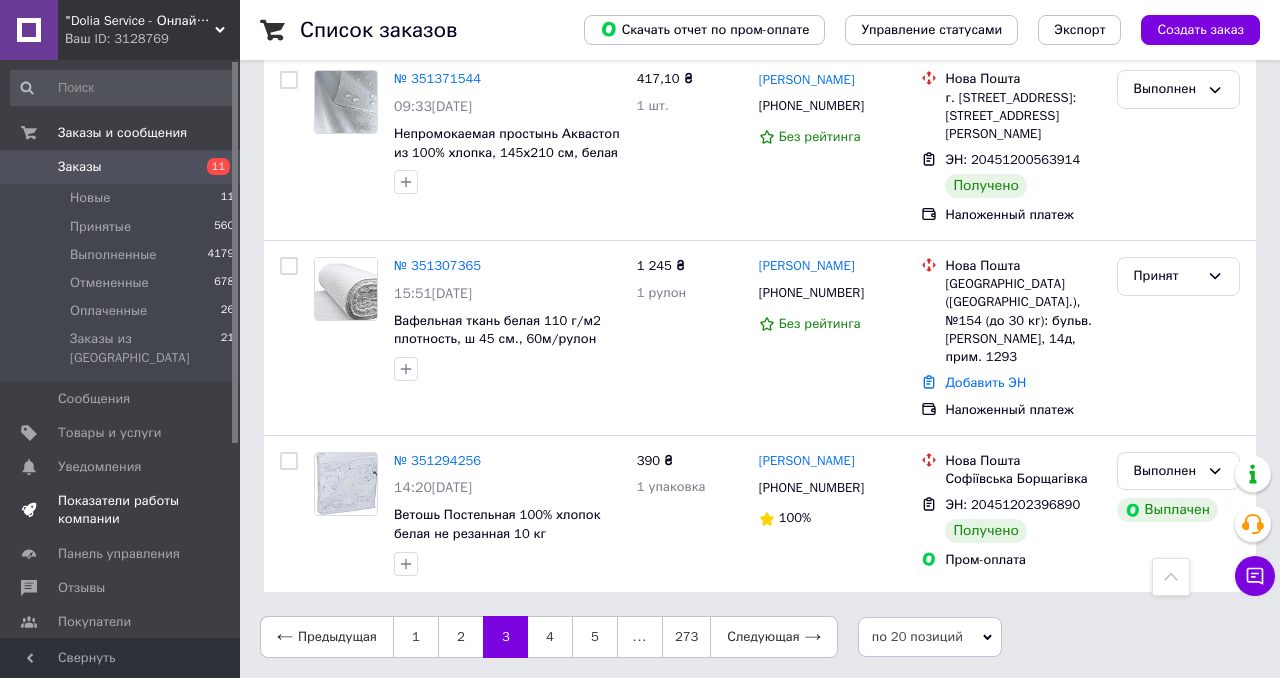 click on "Показатели работы компании" at bounding box center (123, 510) 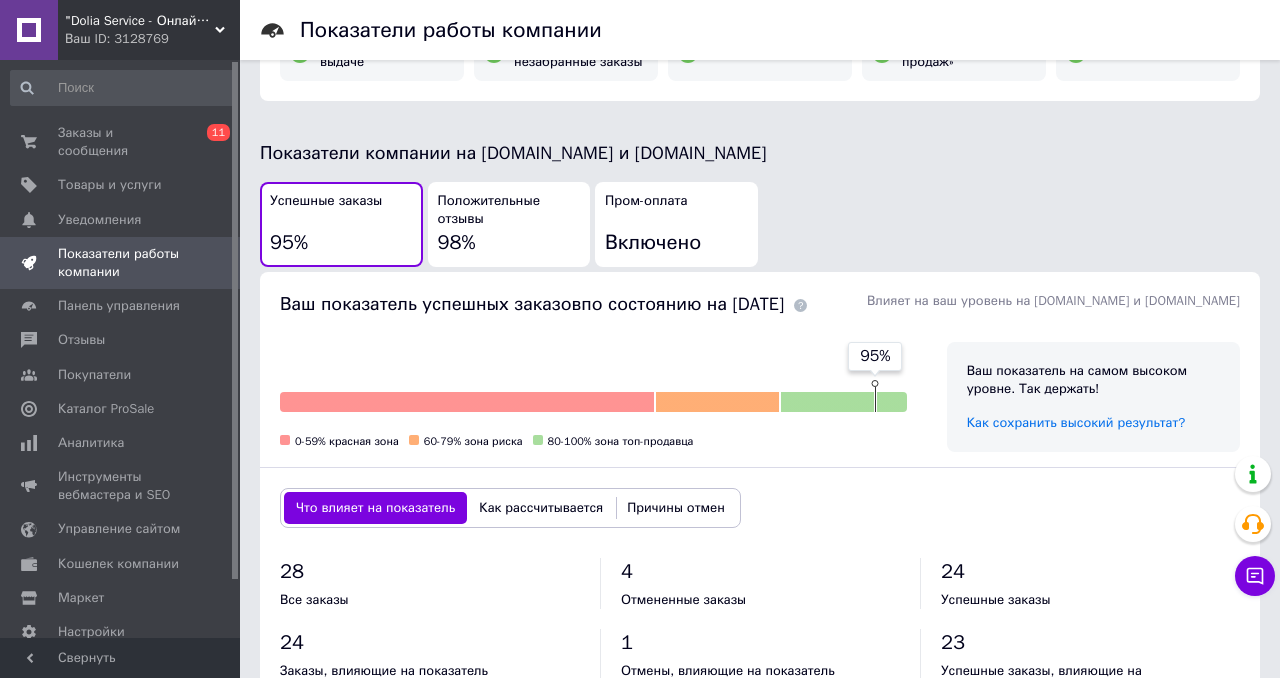 scroll, scrollTop: 0, scrollLeft: 0, axis: both 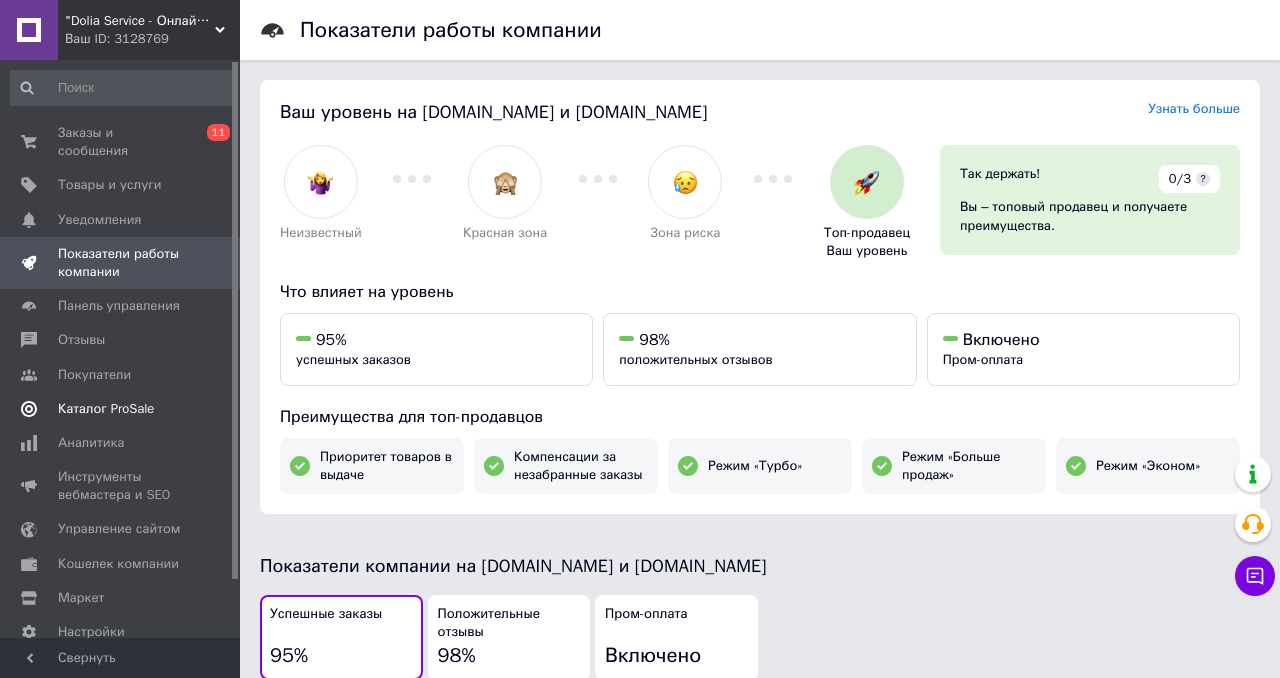 click on "Каталог ProSale" at bounding box center [123, 409] 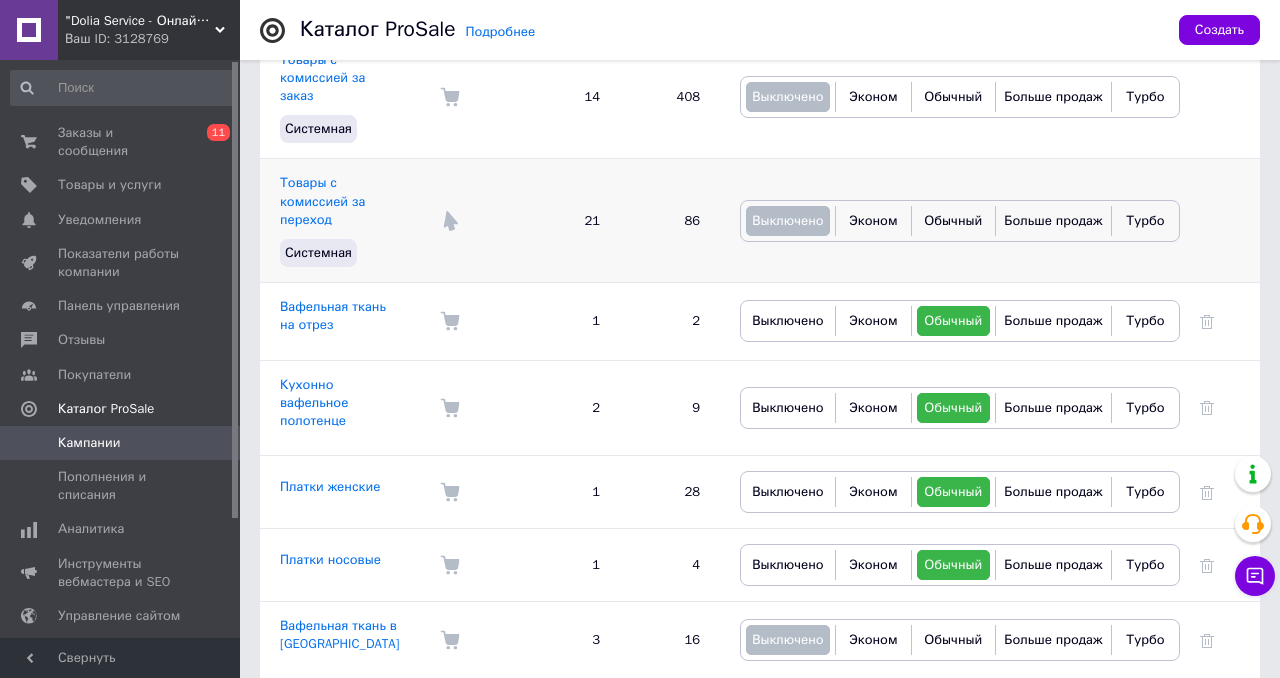 scroll, scrollTop: 311, scrollLeft: 0, axis: vertical 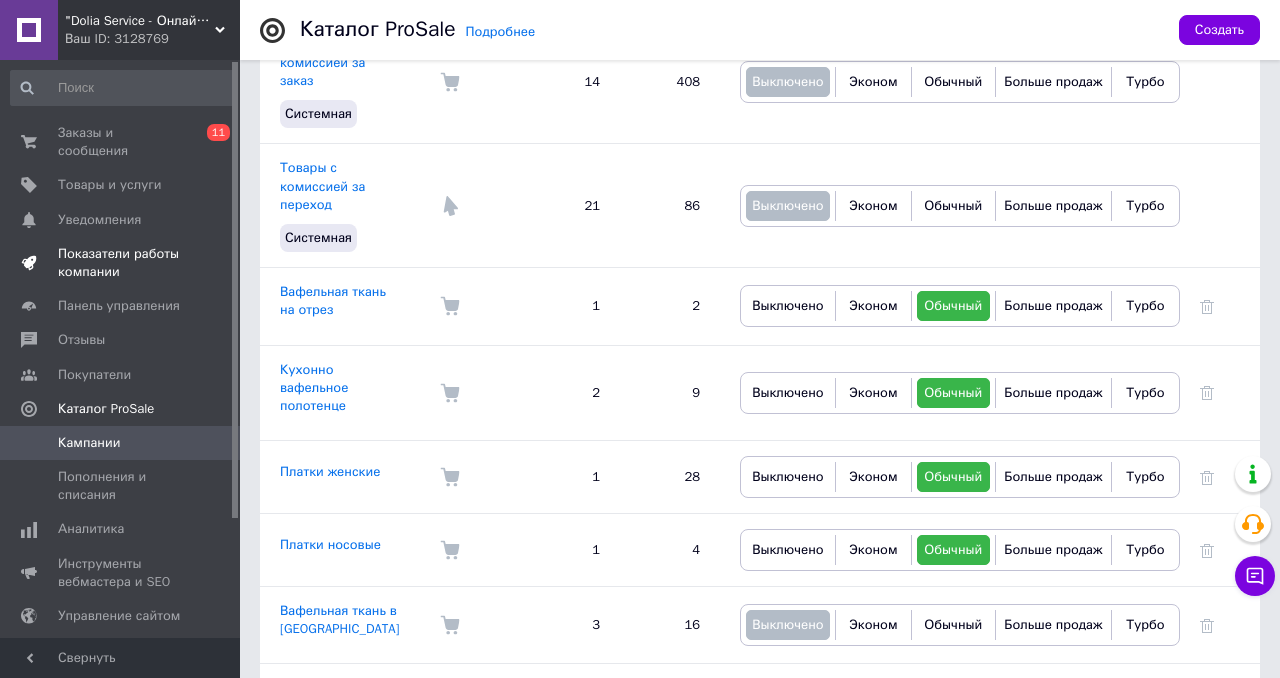 click on "Показатели работы компании" at bounding box center [121, 263] 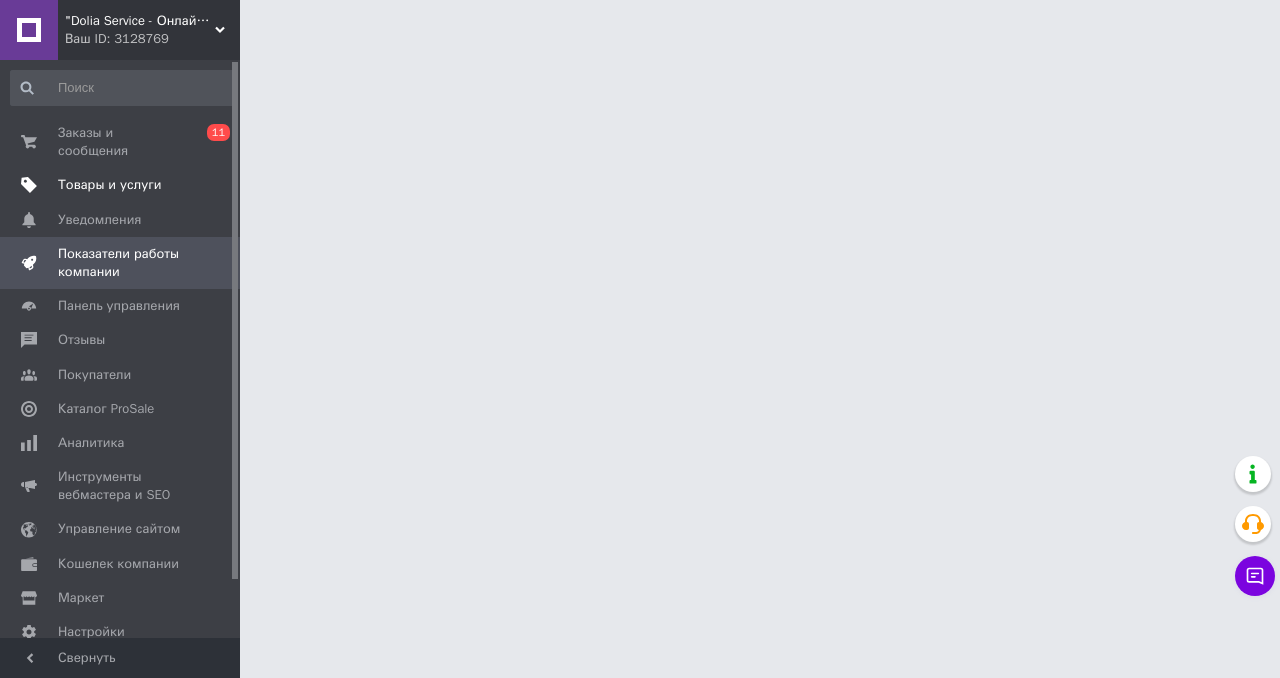 click on "Товары и услуги" at bounding box center [110, 185] 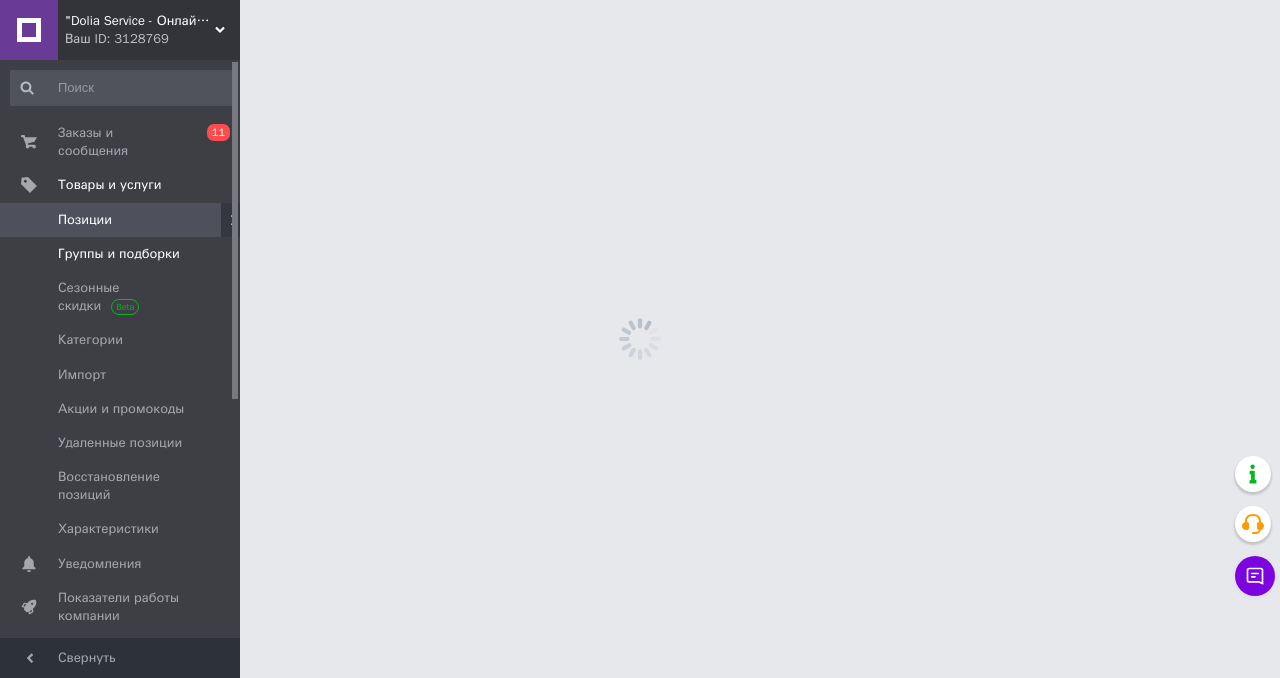 click on "Группы и подборки" at bounding box center (119, 254) 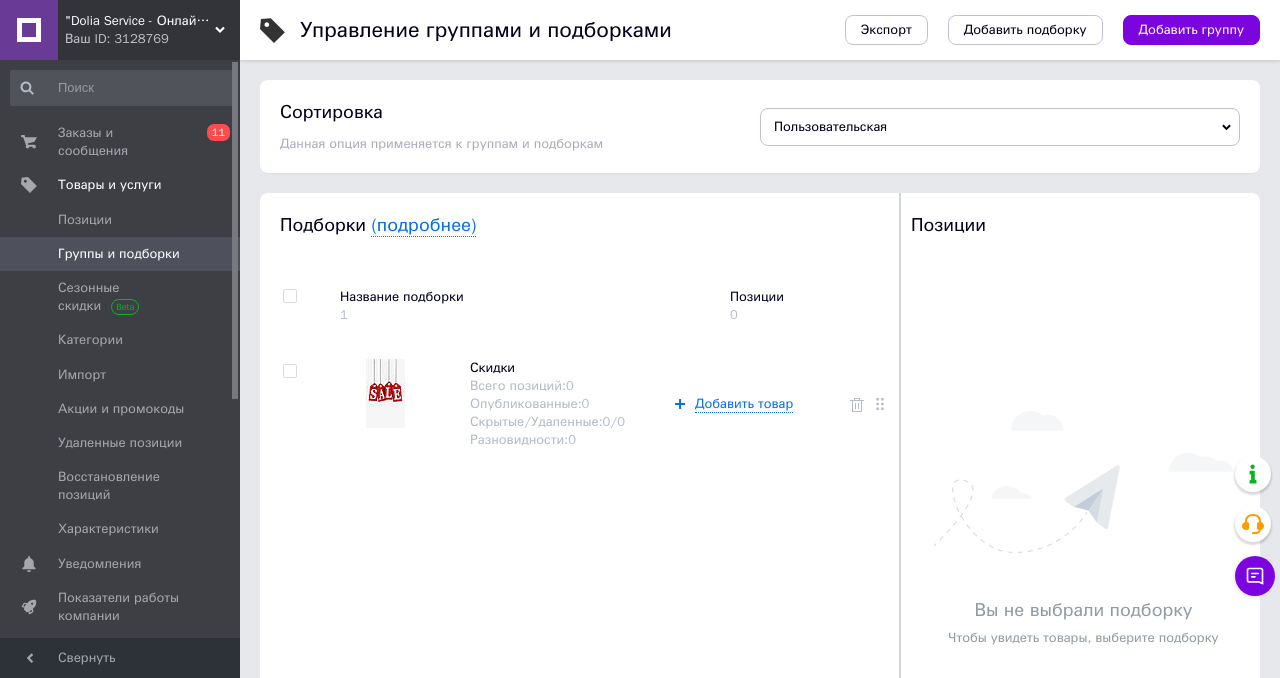 scroll, scrollTop: 50, scrollLeft: 0, axis: vertical 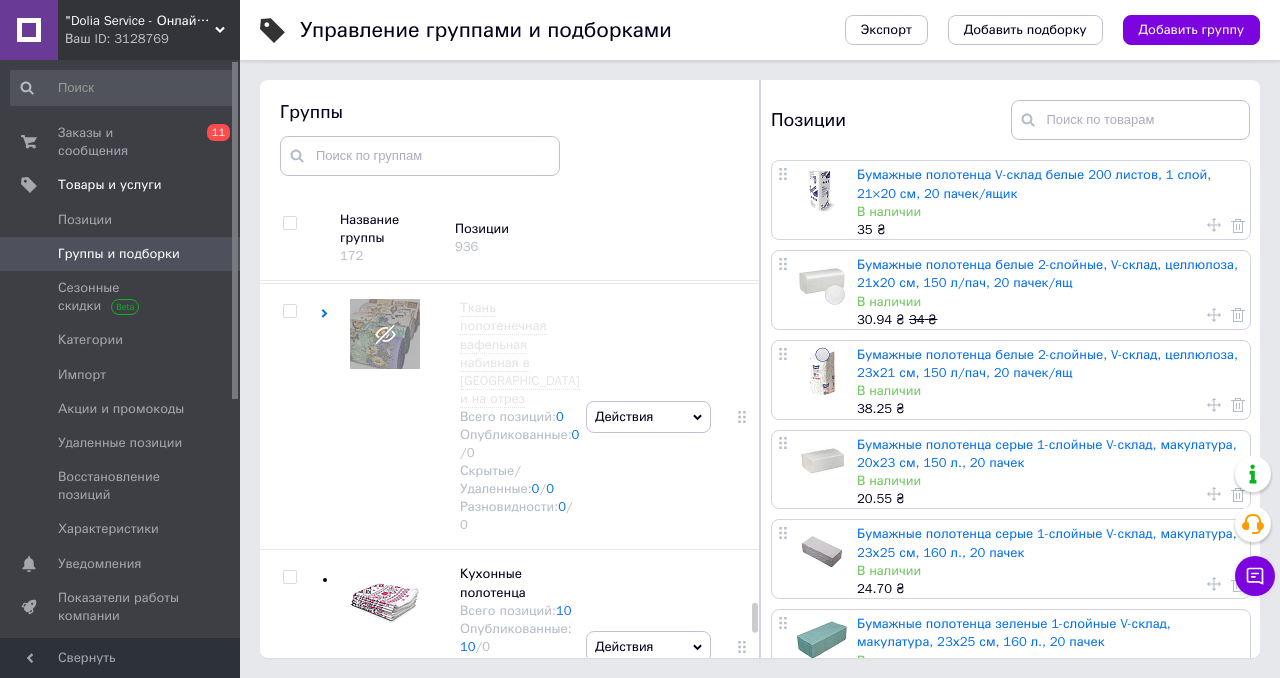 click at bounding box center [289, 965] 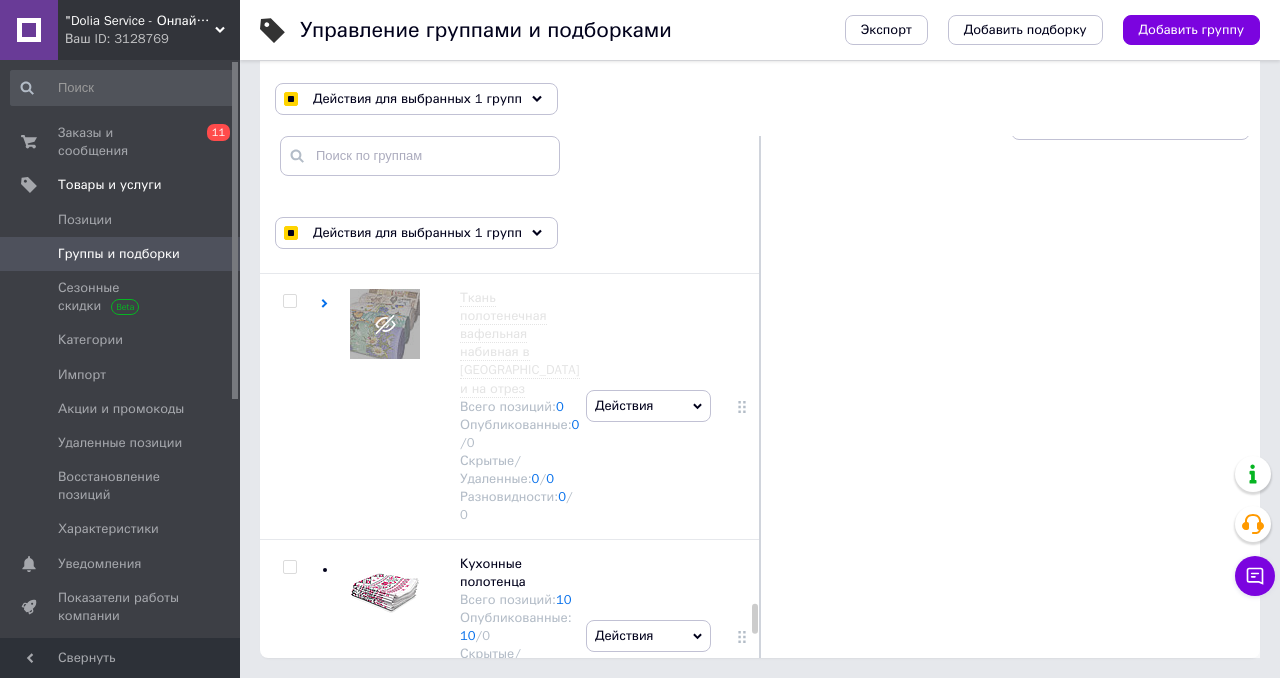 click at bounding box center (290, 1189) 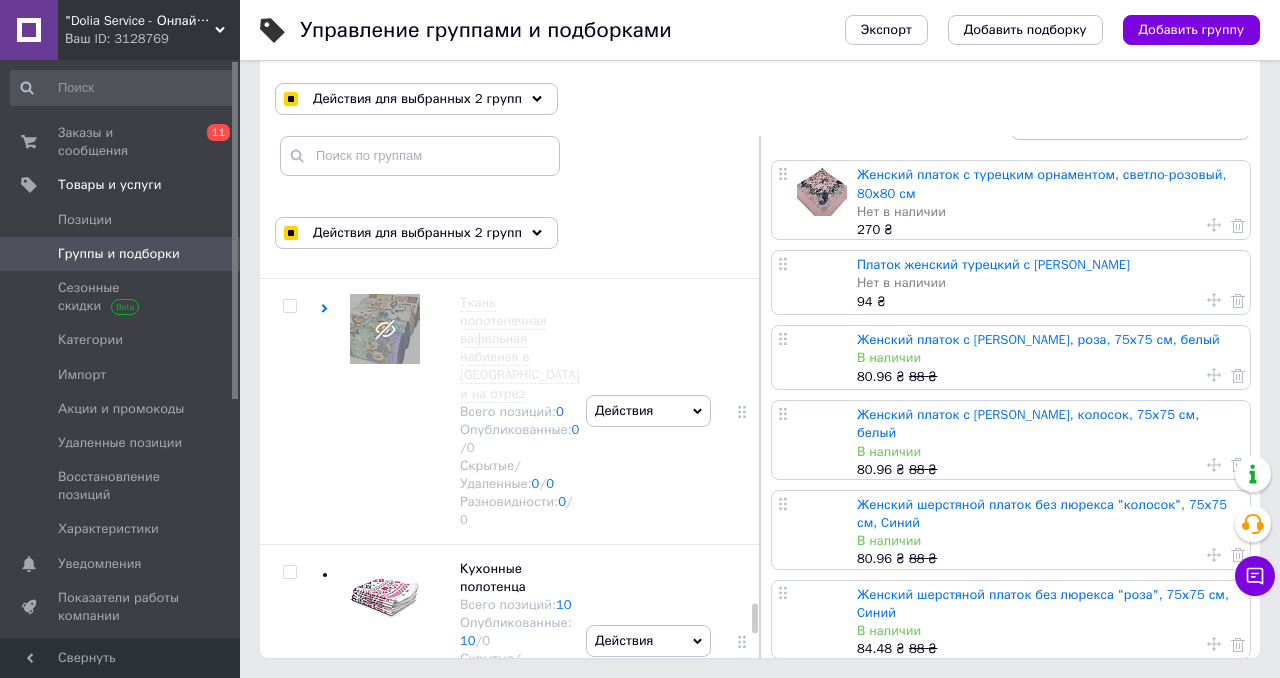 scroll, scrollTop: 5603, scrollLeft: 0, axis: vertical 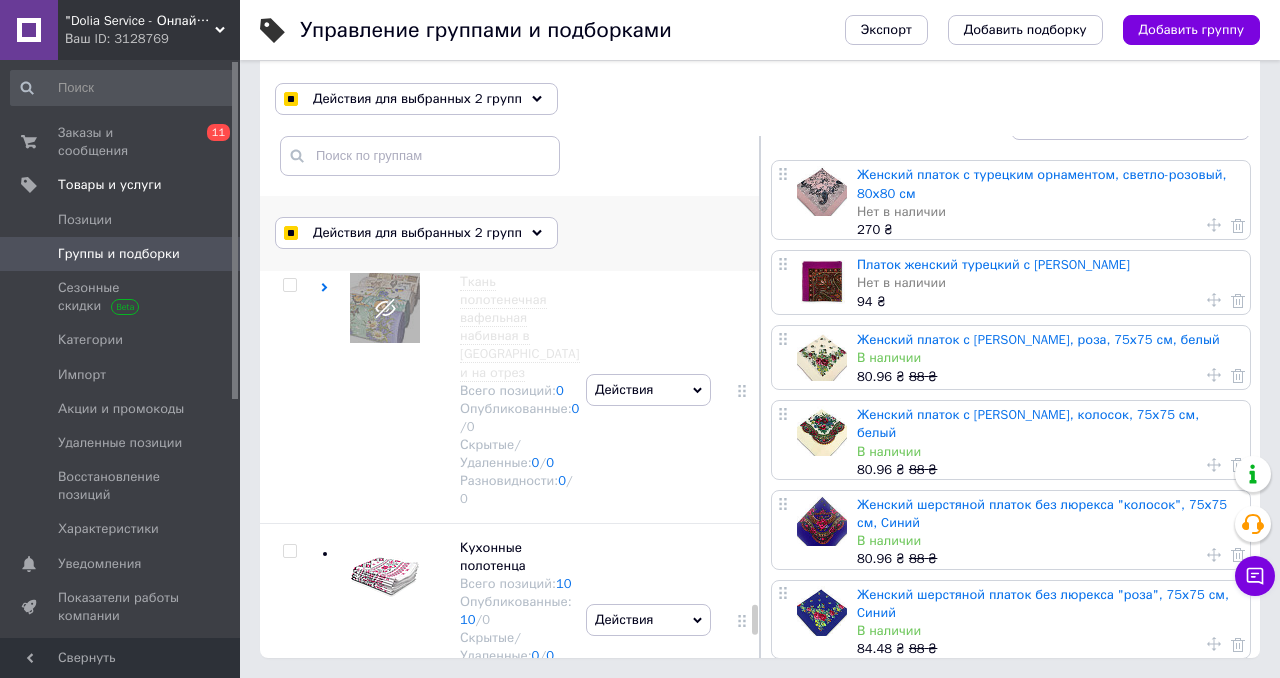 click 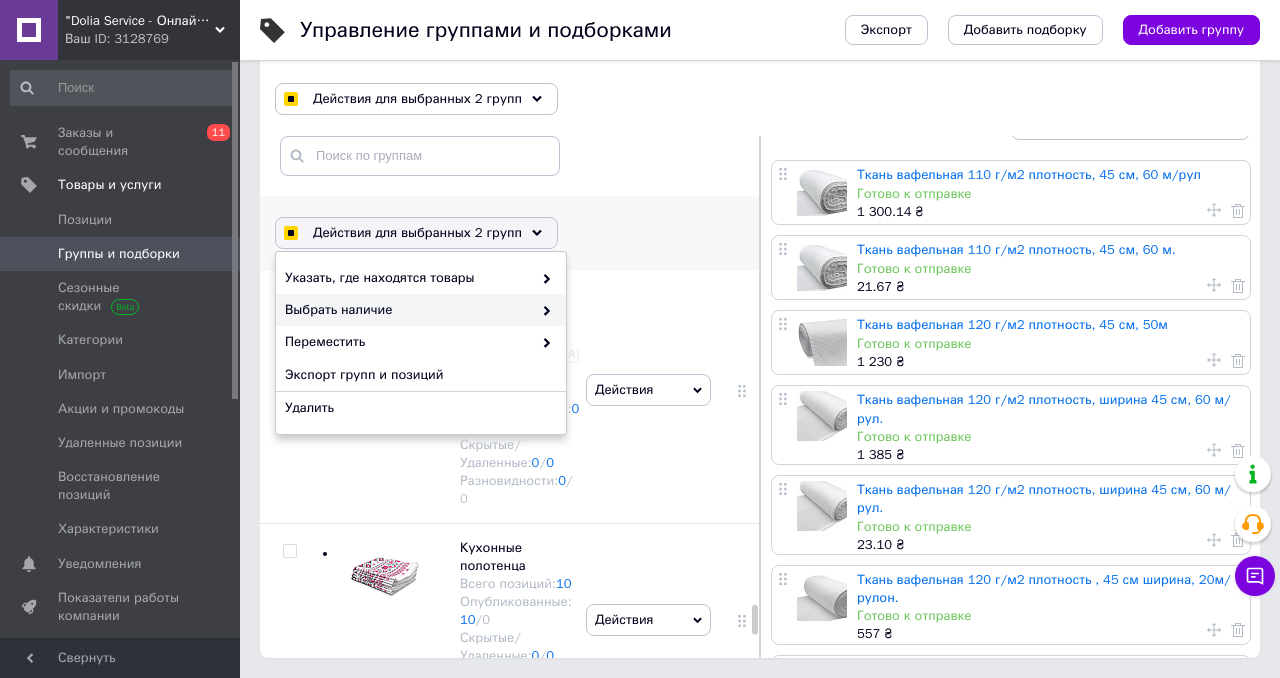 click 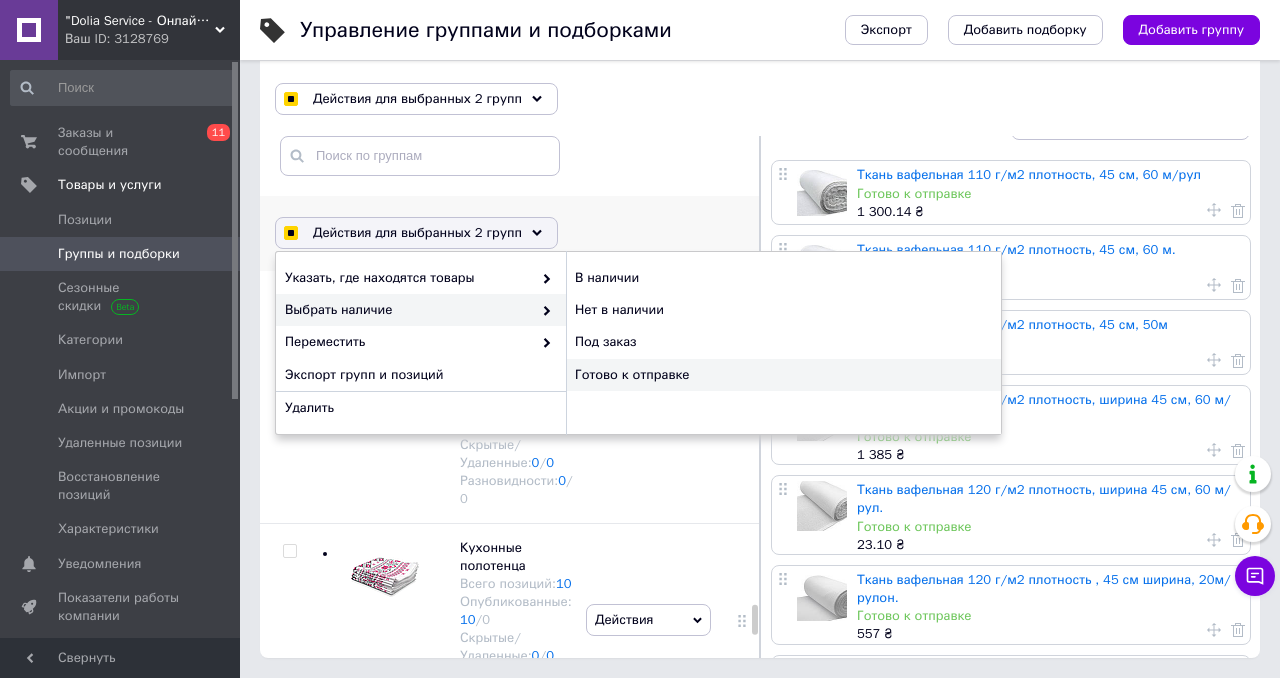 click on "Готово к отправке" at bounding box center [783, 375] 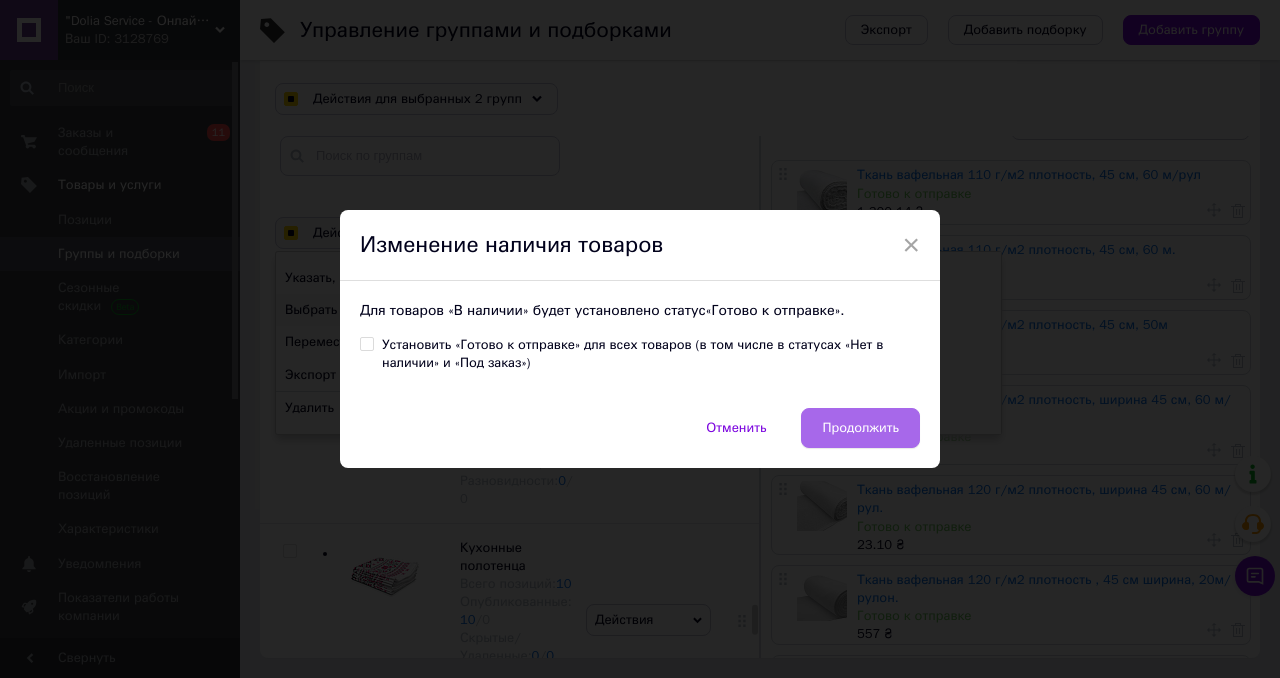 click on "Продолжить" at bounding box center (860, 428) 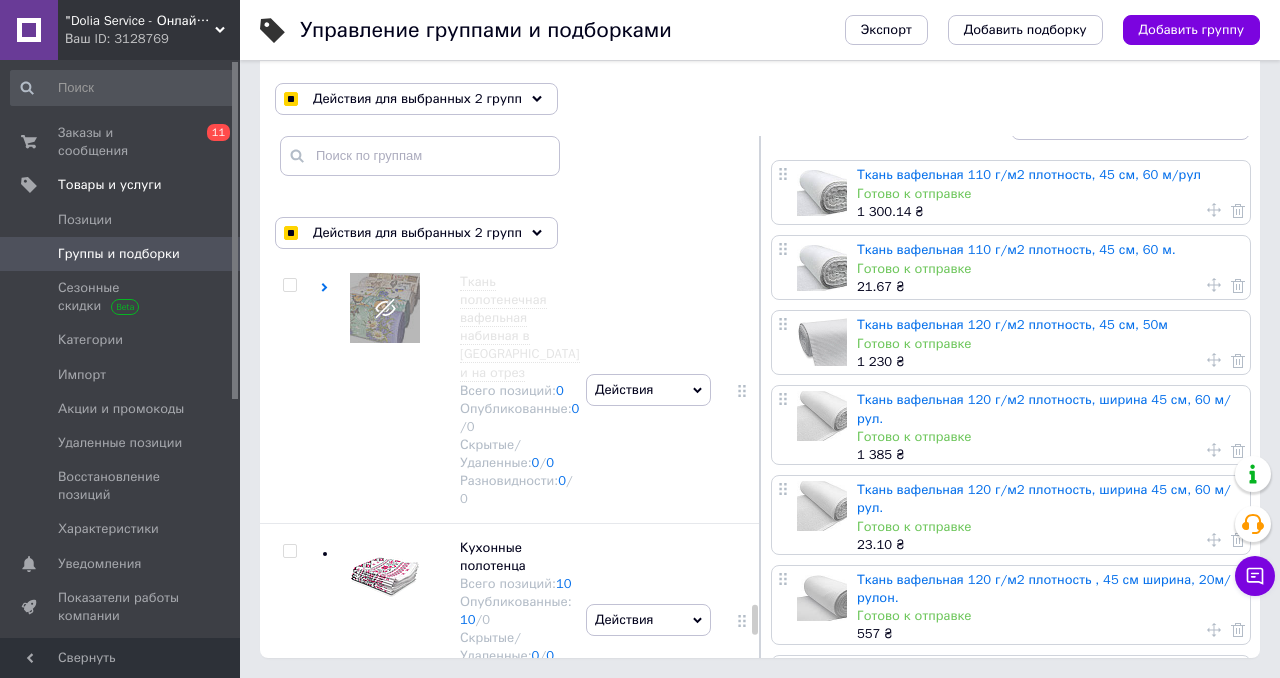 checkbox on "false" 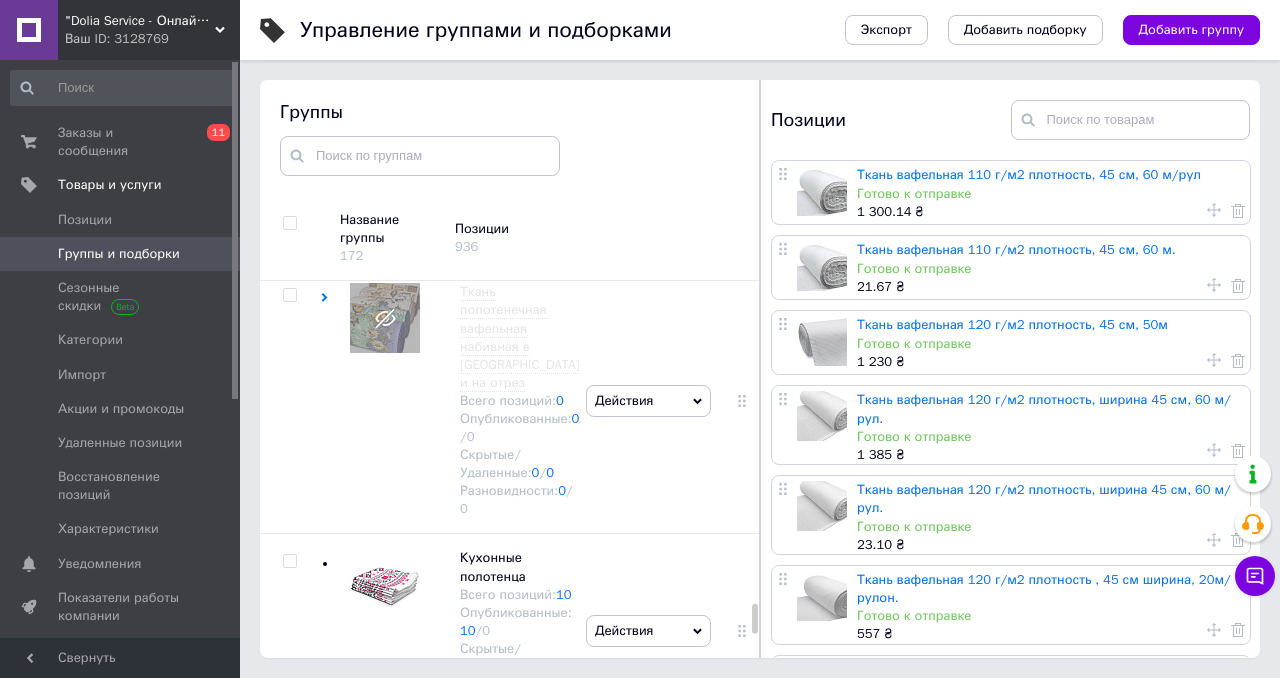 click on "Платки женские  Всего позиций:  23 Опубликованные:  21  /  0 Скрытые/Удаленные:  2  /  0 Разновидности:  67  /  0" at bounding box center (496, 1009) 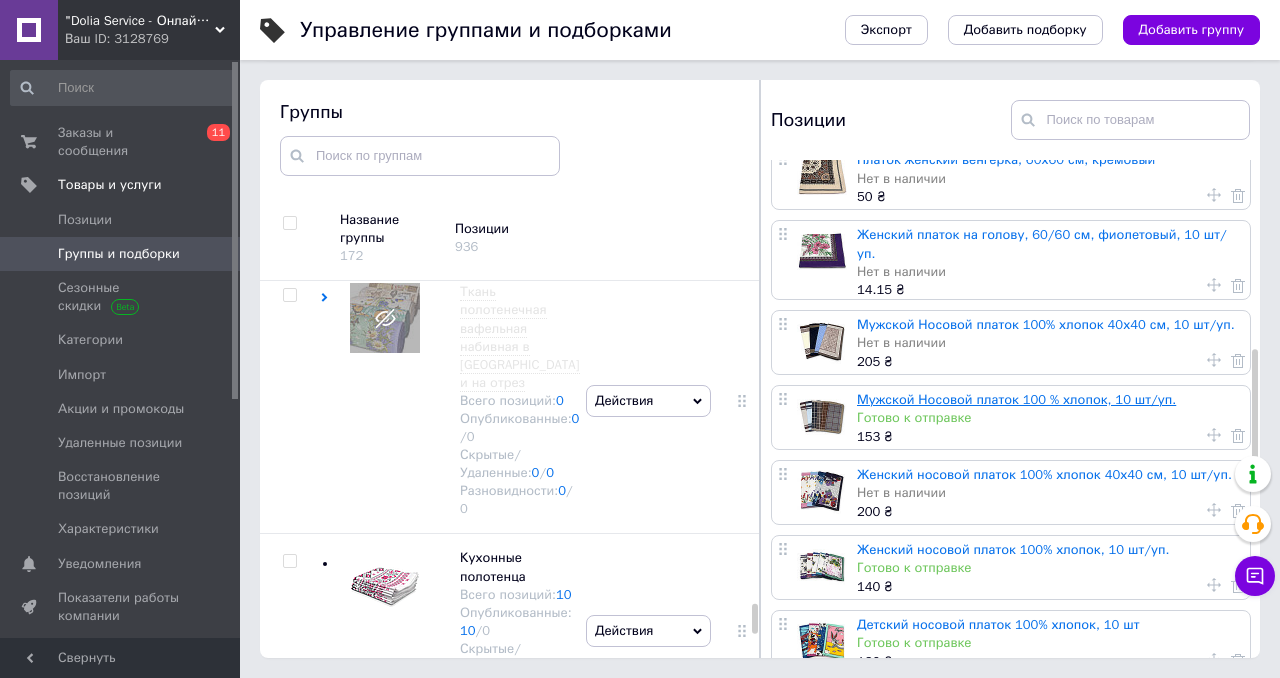 scroll, scrollTop: 712, scrollLeft: 0, axis: vertical 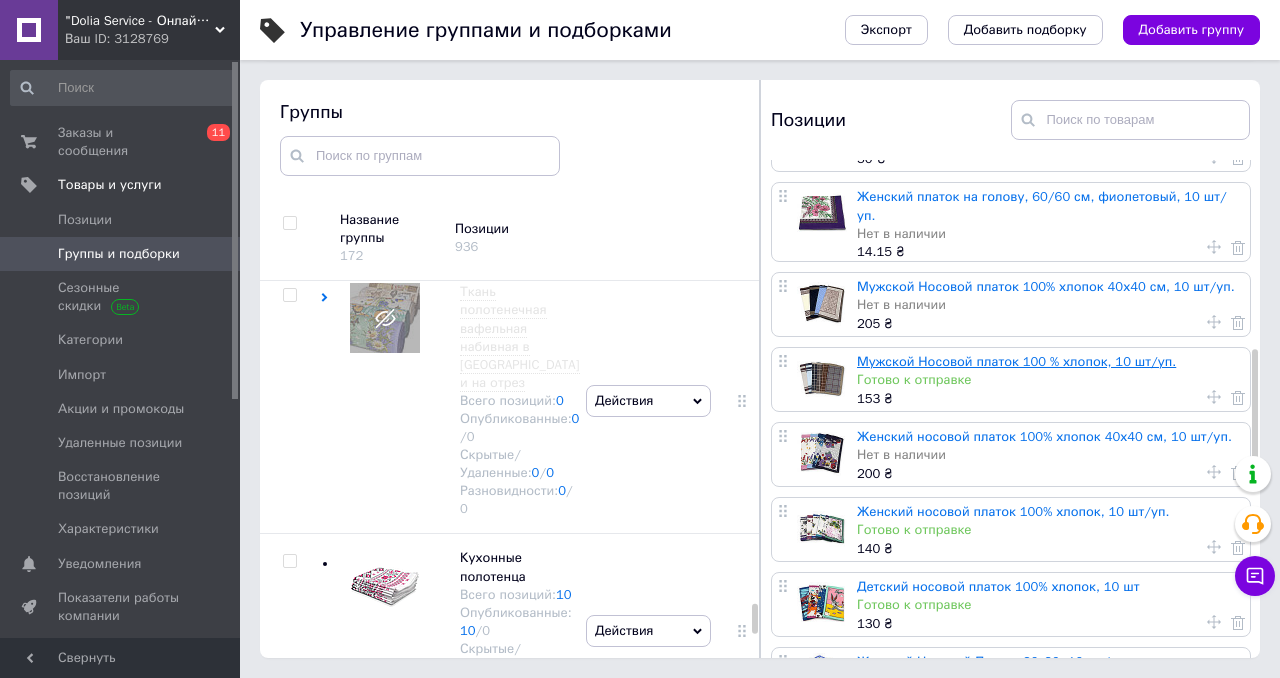 click on "Мужской Носовой платок 100 % хлопок, 10 шт/уп." at bounding box center (1016, 361) 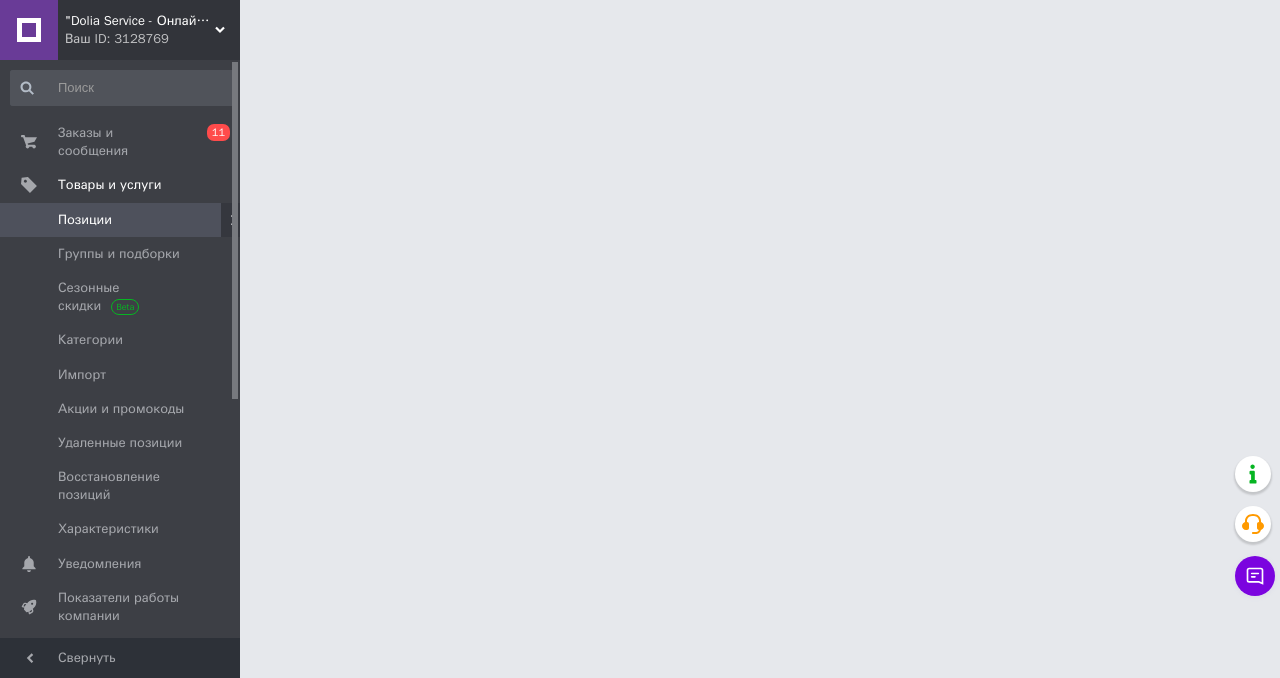 scroll, scrollTop: 0, scrollLeft: 0, axis: both 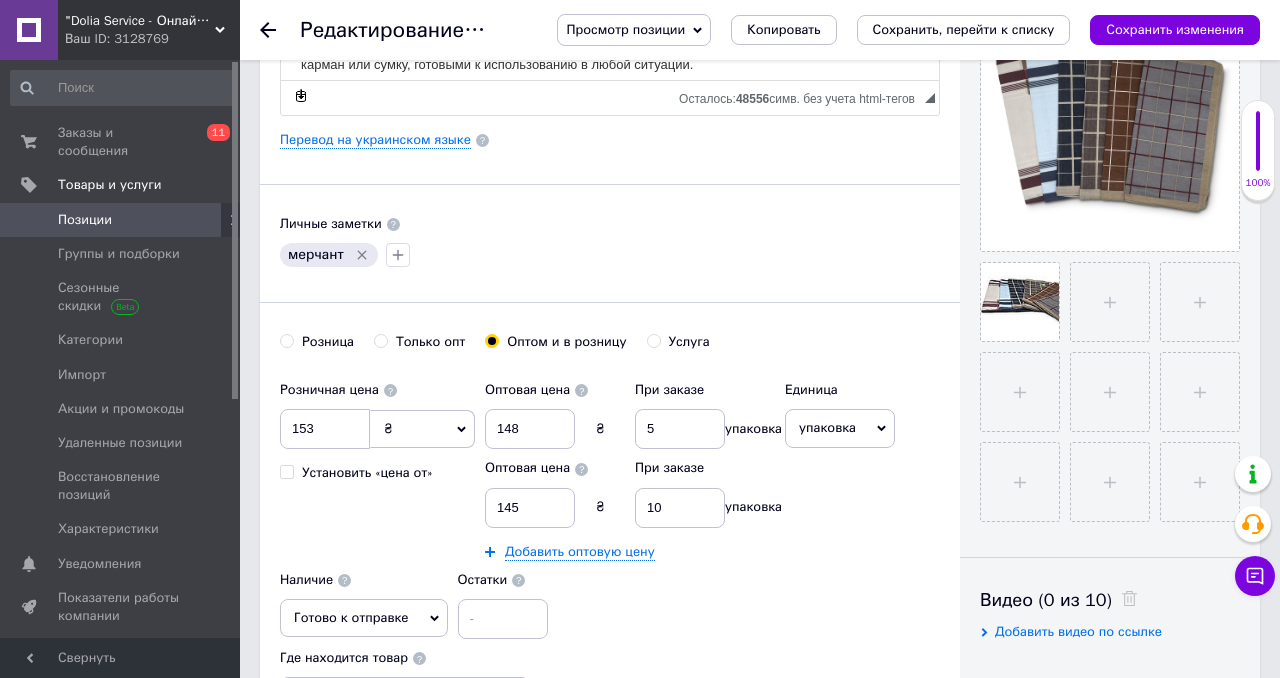 click on "Готово к отправке" at bounding box center [364, 618] 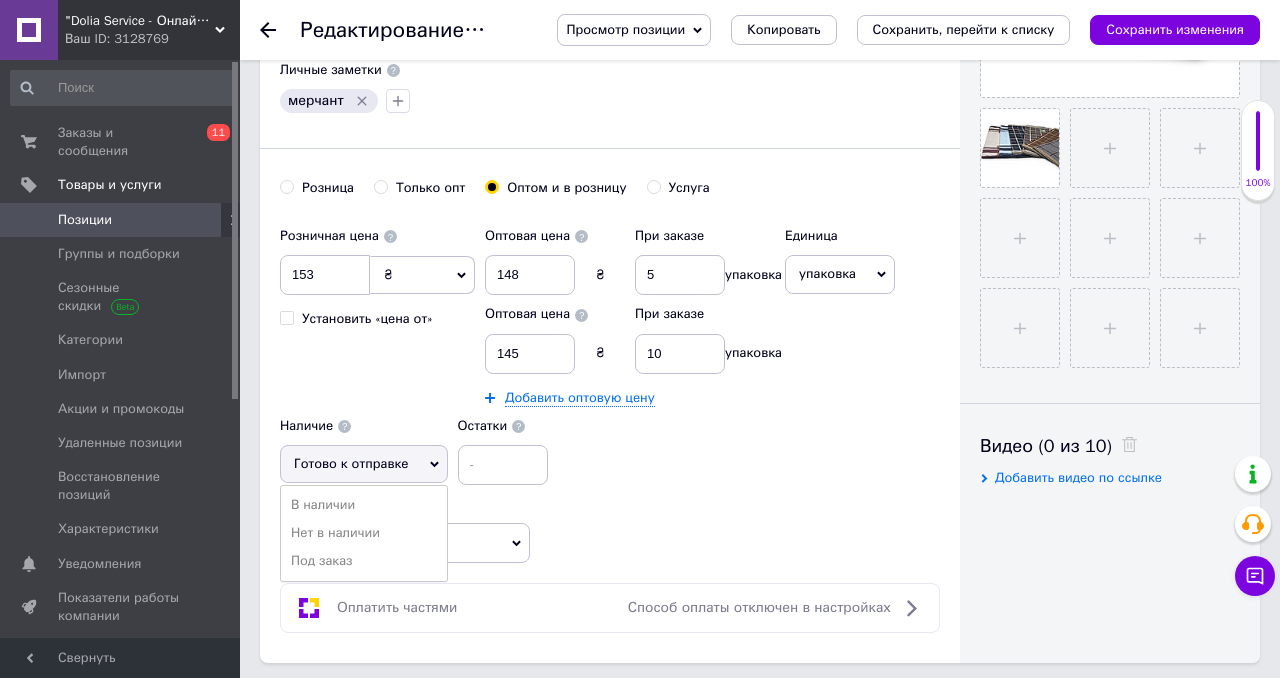 scroll, scrollTop: 677, scrollLeft: 0, axis: vertical 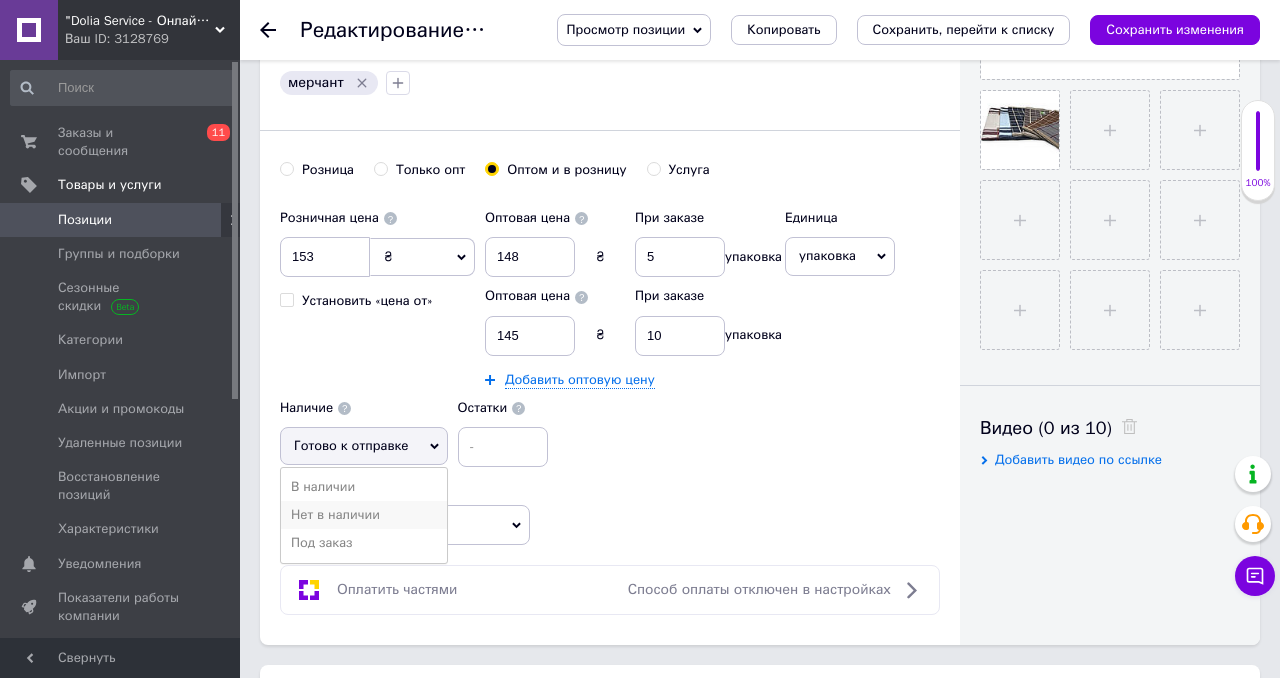 click on "Нет в наличии" at bounding box center (364, 515) 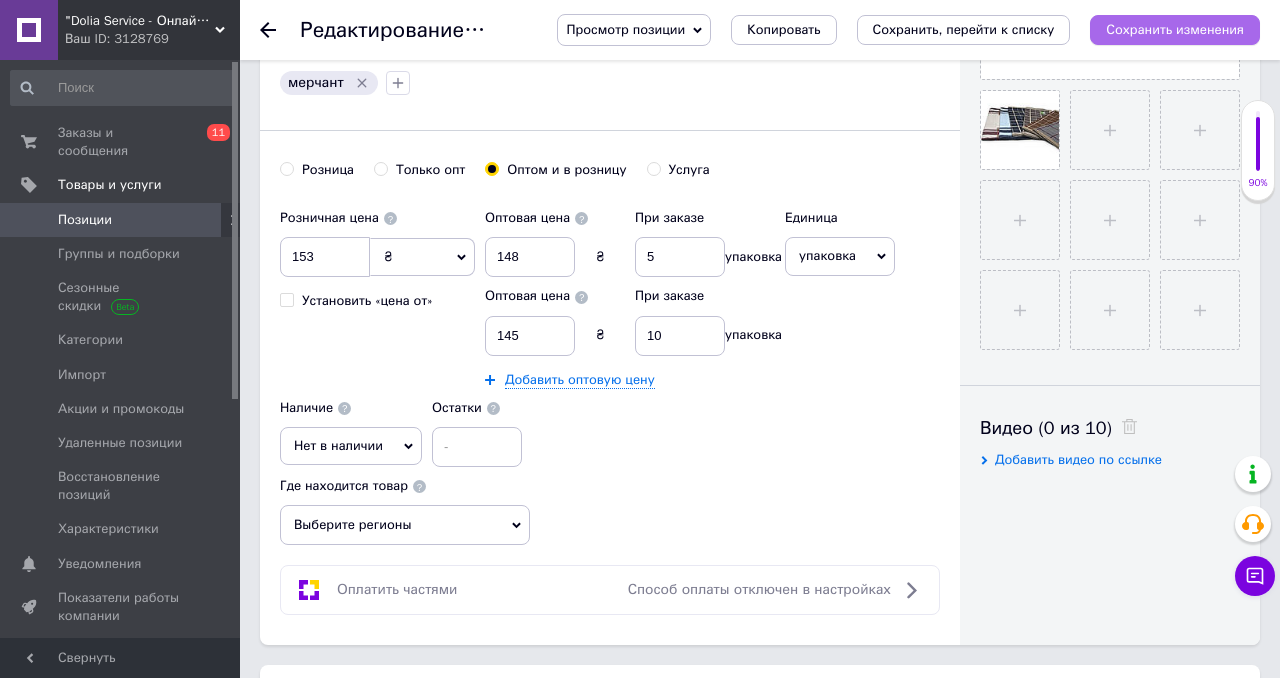 click on "Сохранить изменения" at bounding box center (1175, 30) 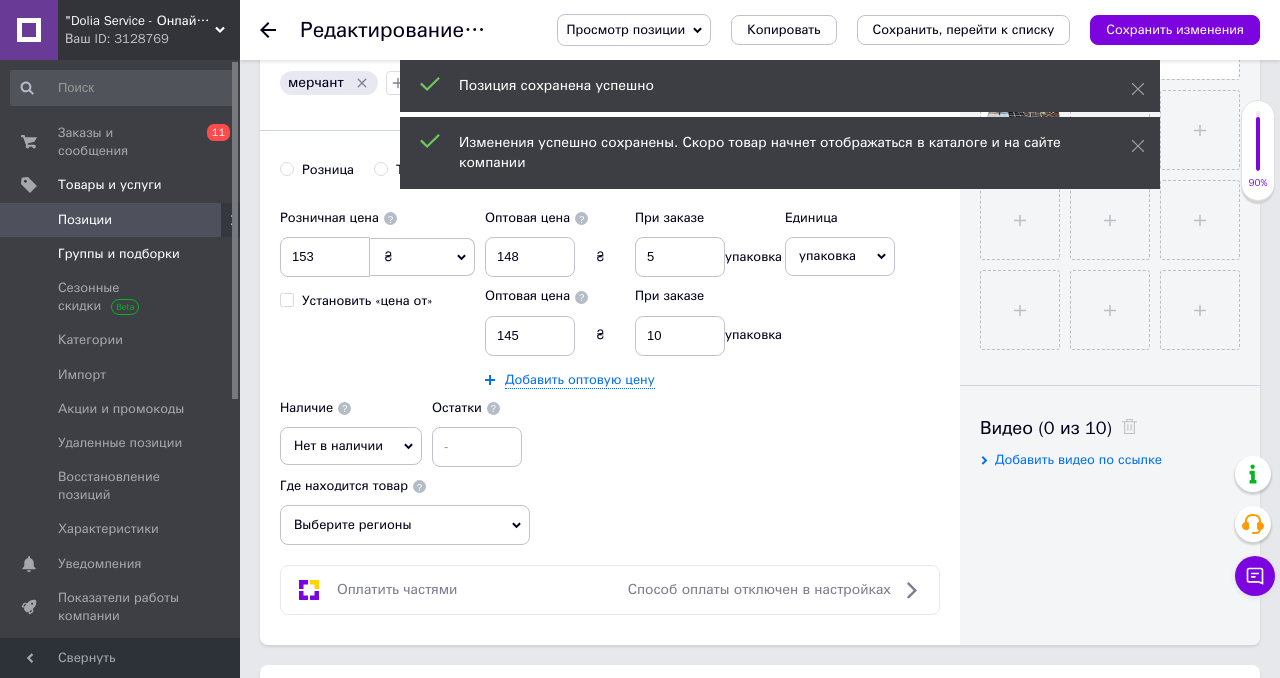 click on "Группы и подборки" at bounding box center (119, 254) 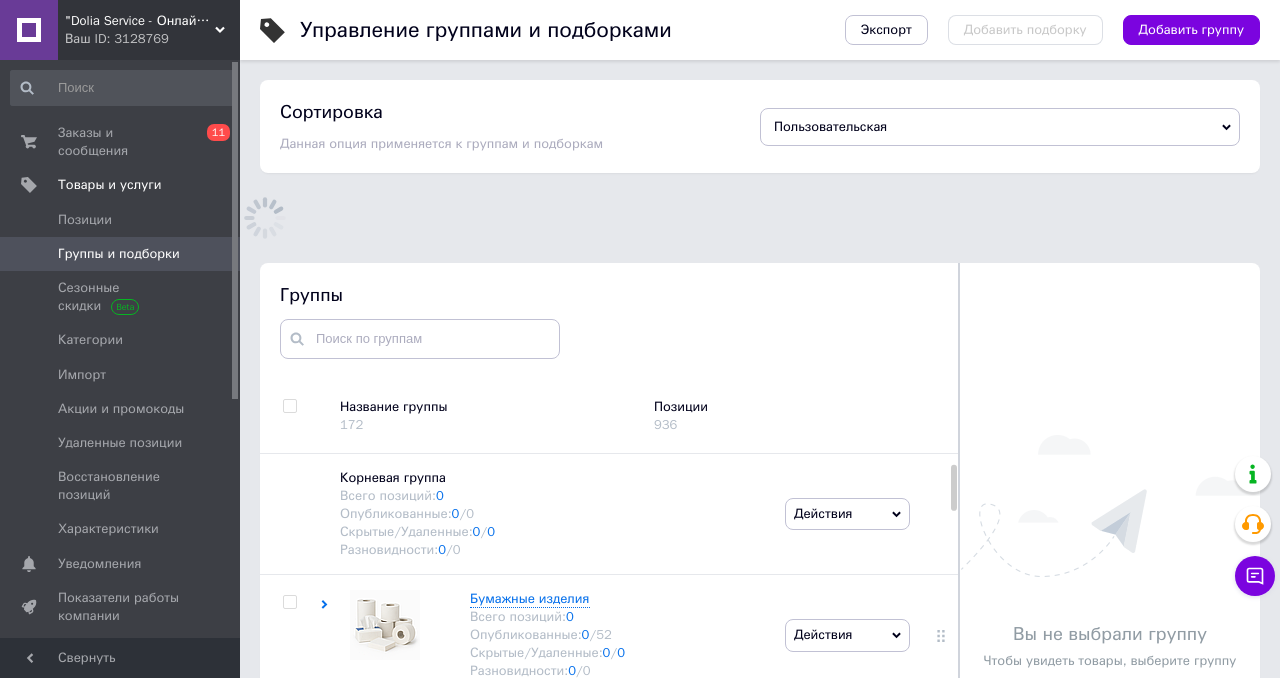 scroll, scrollTop: 130, scrollLeft: 0, axis: vertical 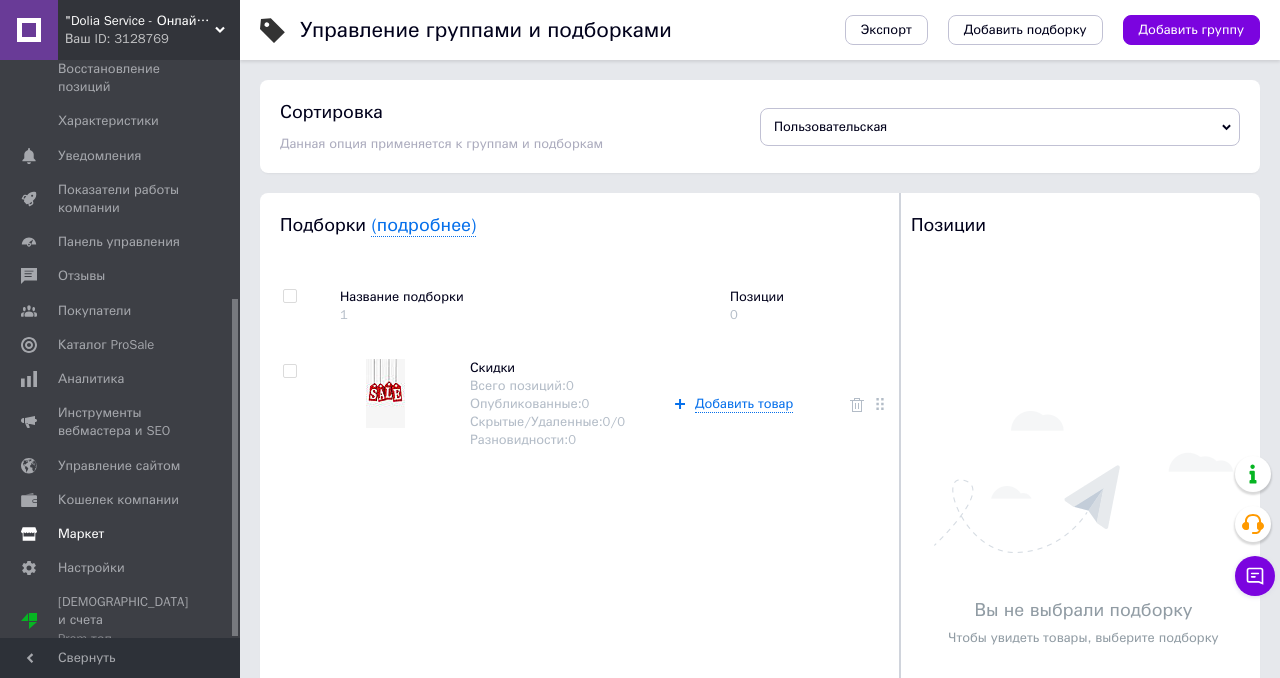 click on "Маркет" at bounding box center (121, 534) 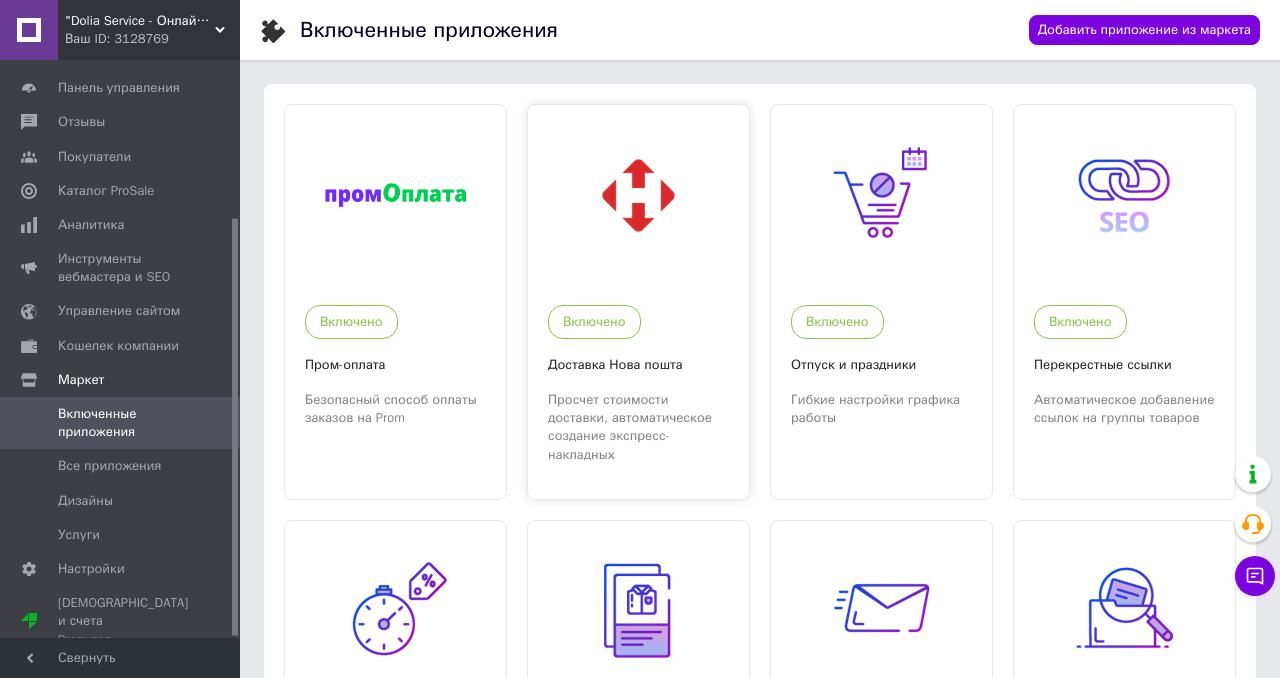 click on "Просчет стоимости доставки, автоматическое создание экспресс-накладных" at bounding box center (638, 427) 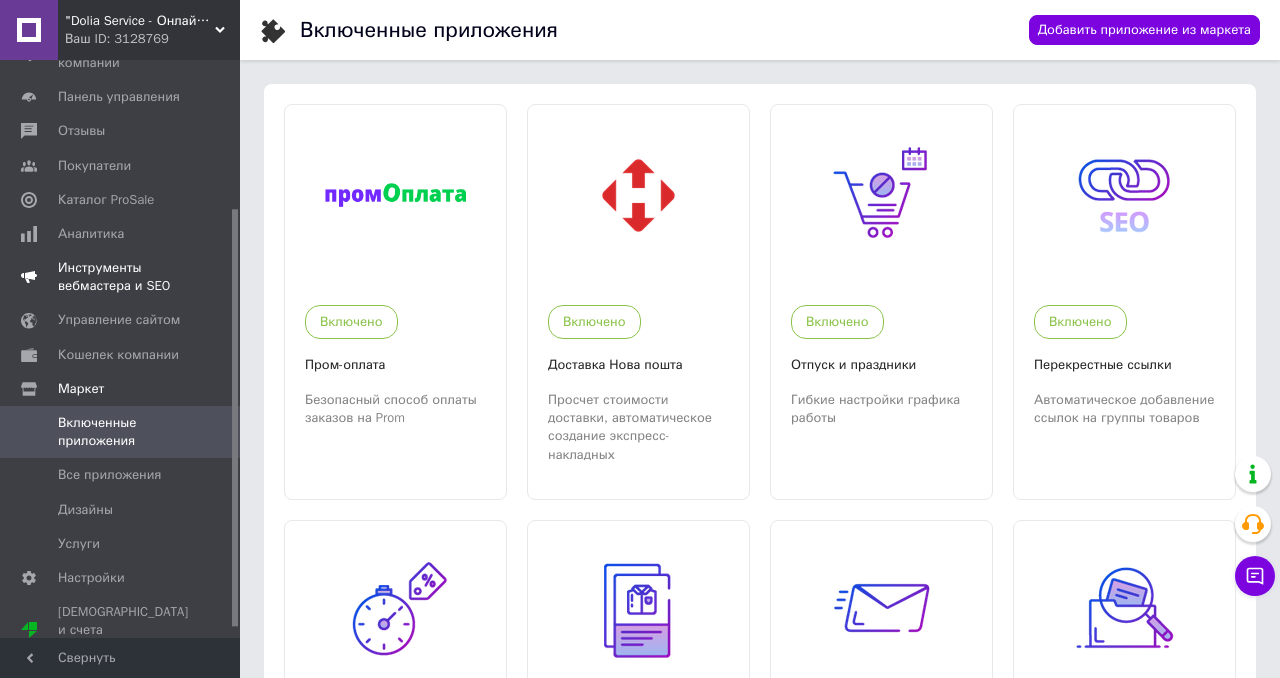 scroll, scrollTop: 205, scrollLeft: 0, axis: vertical 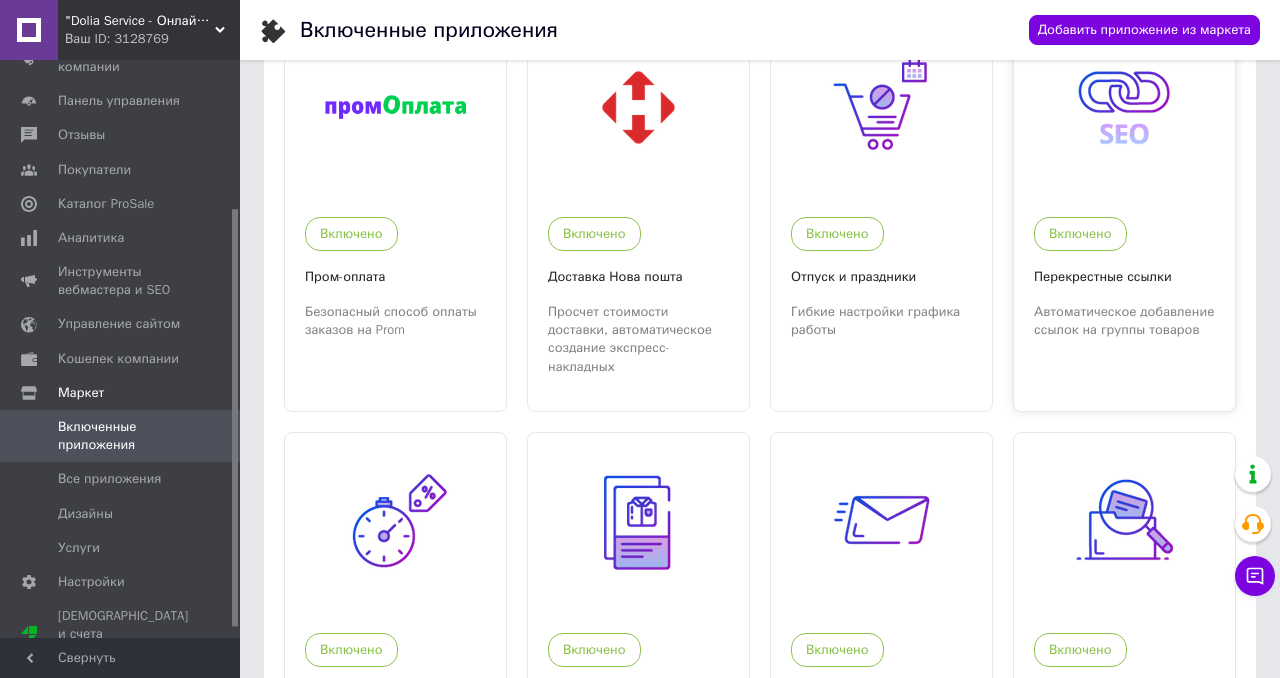 click on "Включено" at bounding box center [1119, 229] 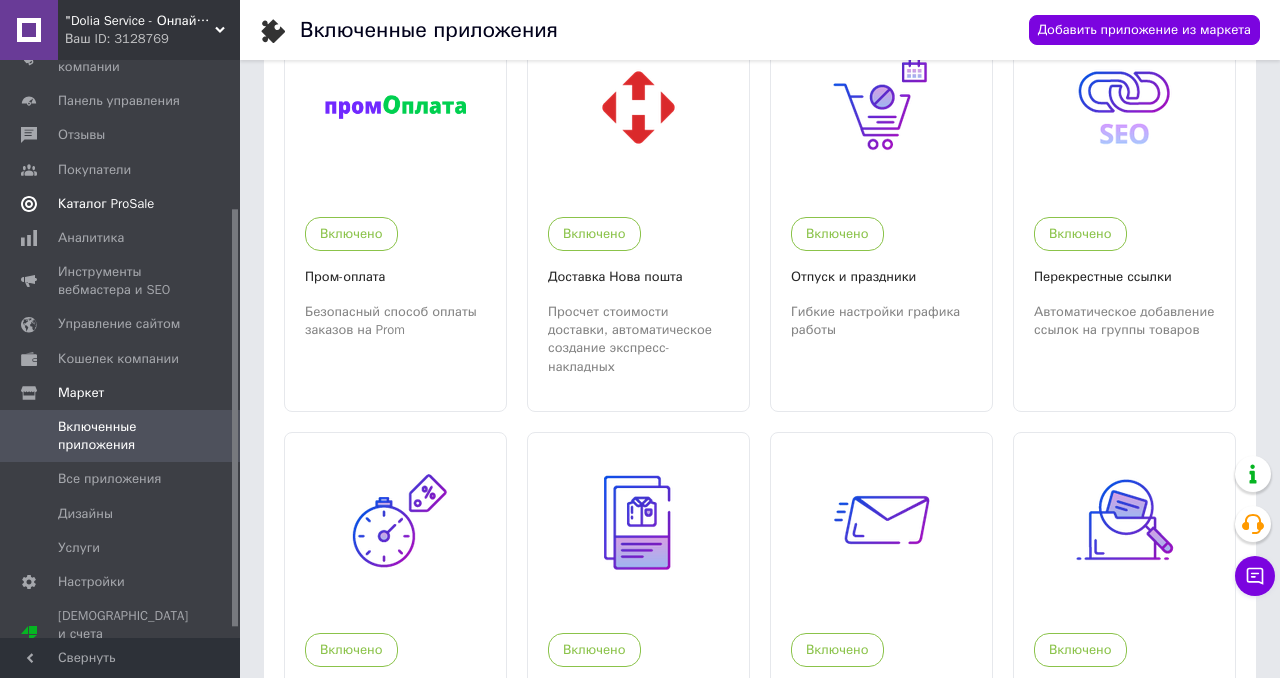 scroll, scrollTop: 0, scrollLeft: 0, axis: both 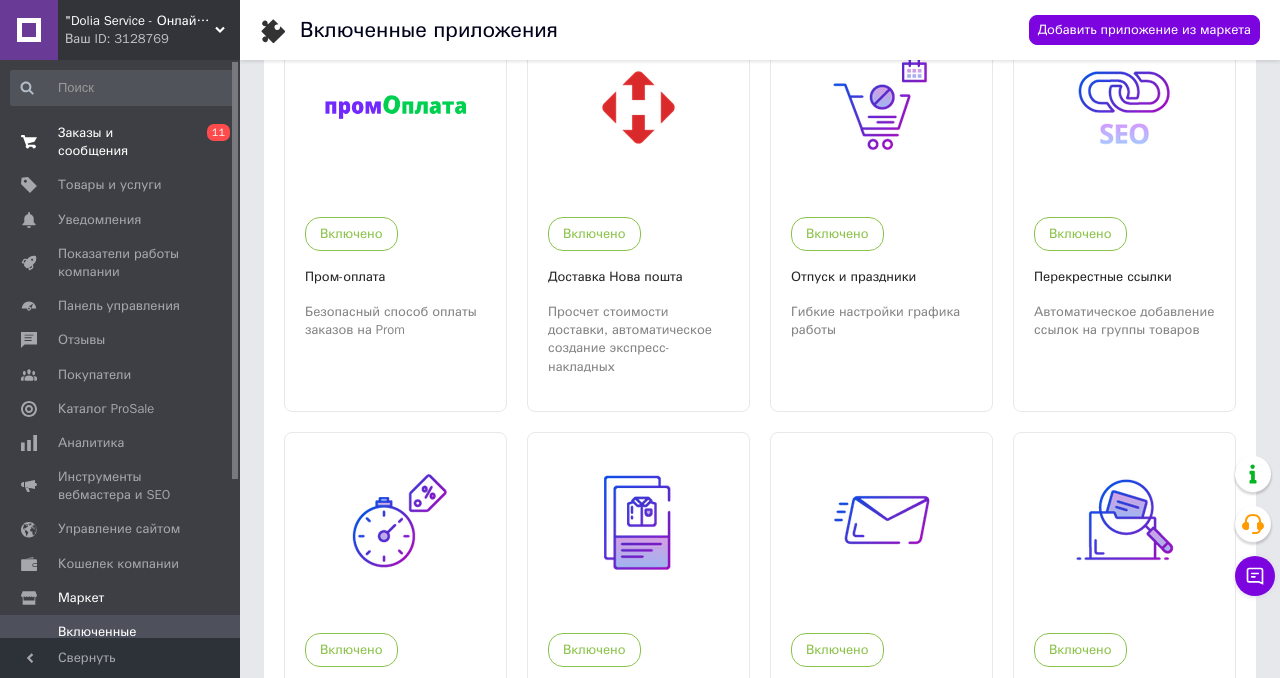 click on "Заказы и сообщения" at bounding box center (121, 142) 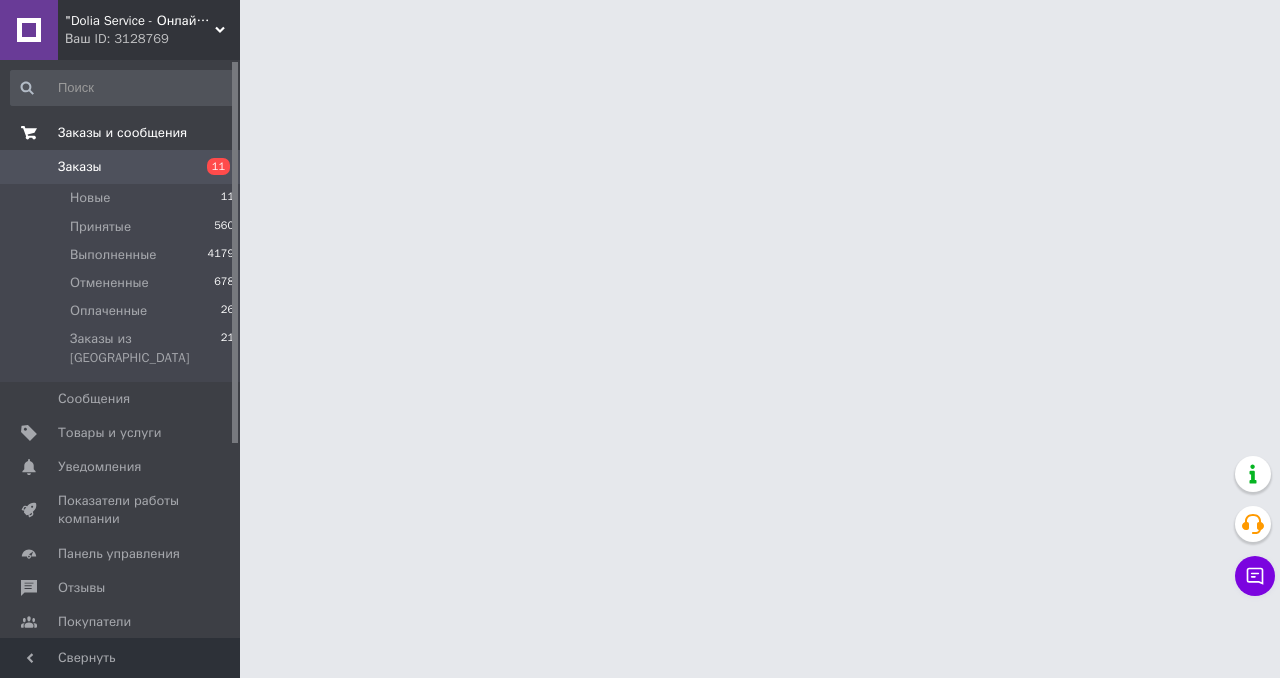 scroll, scrollTop: 0, scrollLeft: 0, axis: both 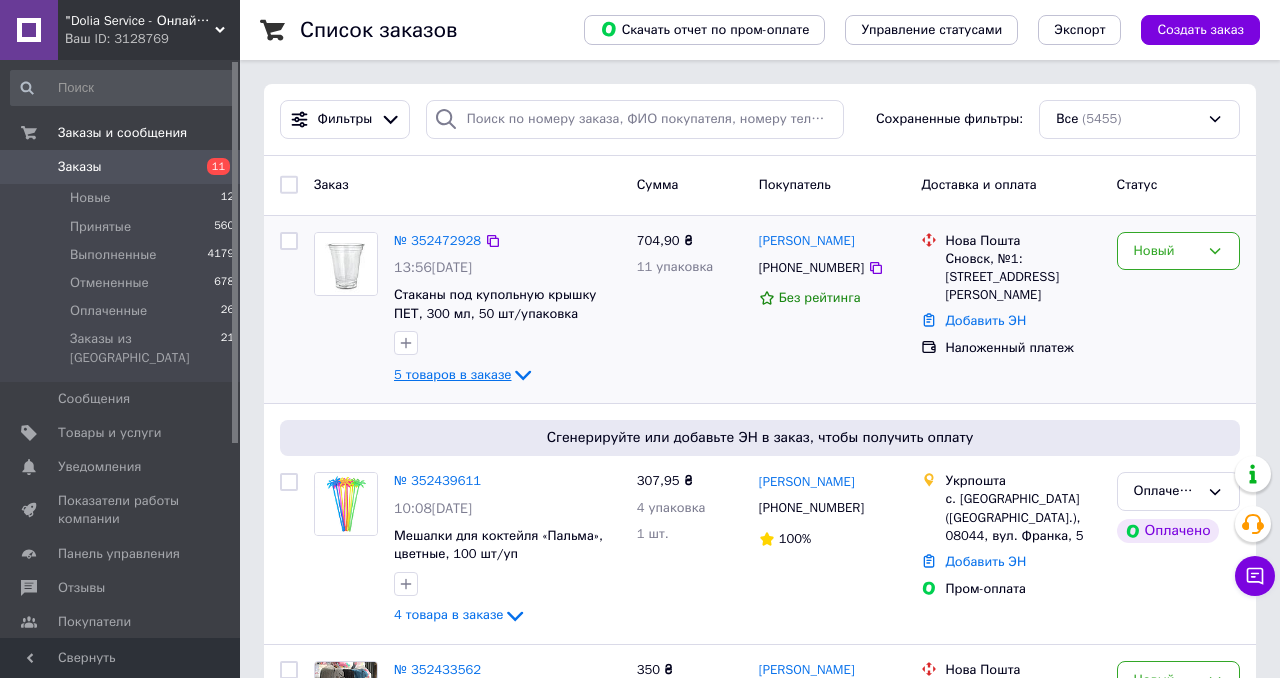 click 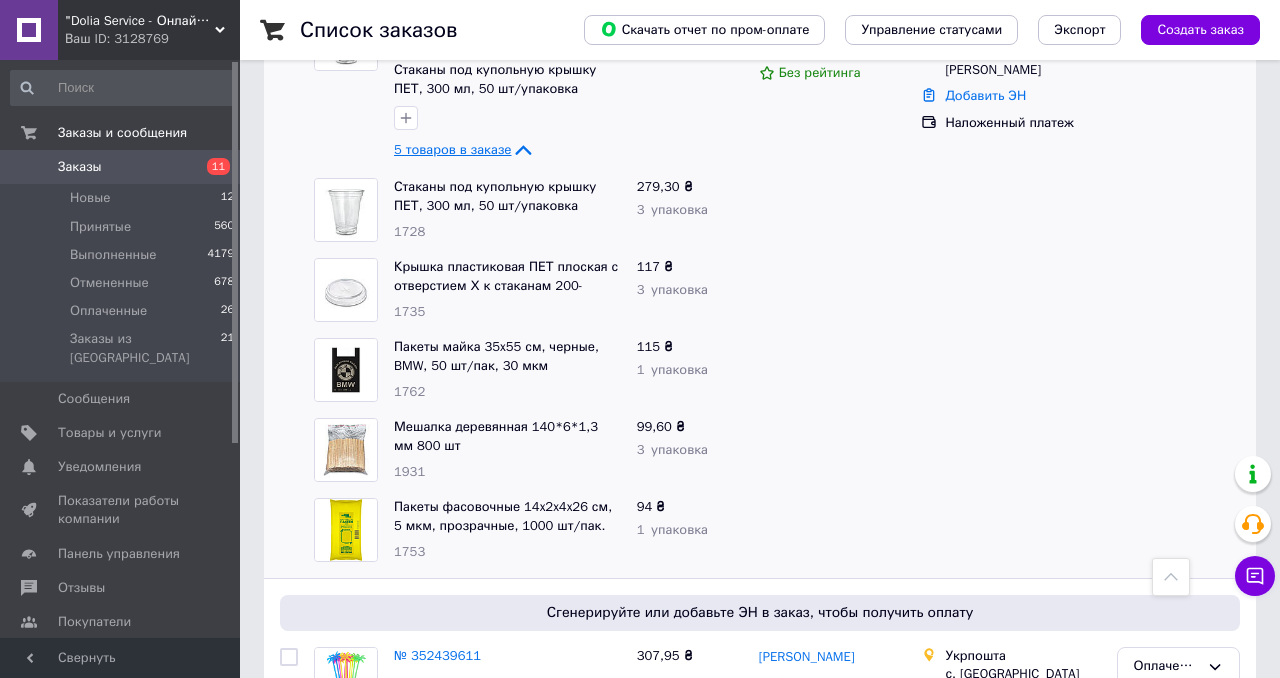 scroll, scrollTop: 0, scrollLeft: 0, axis: both 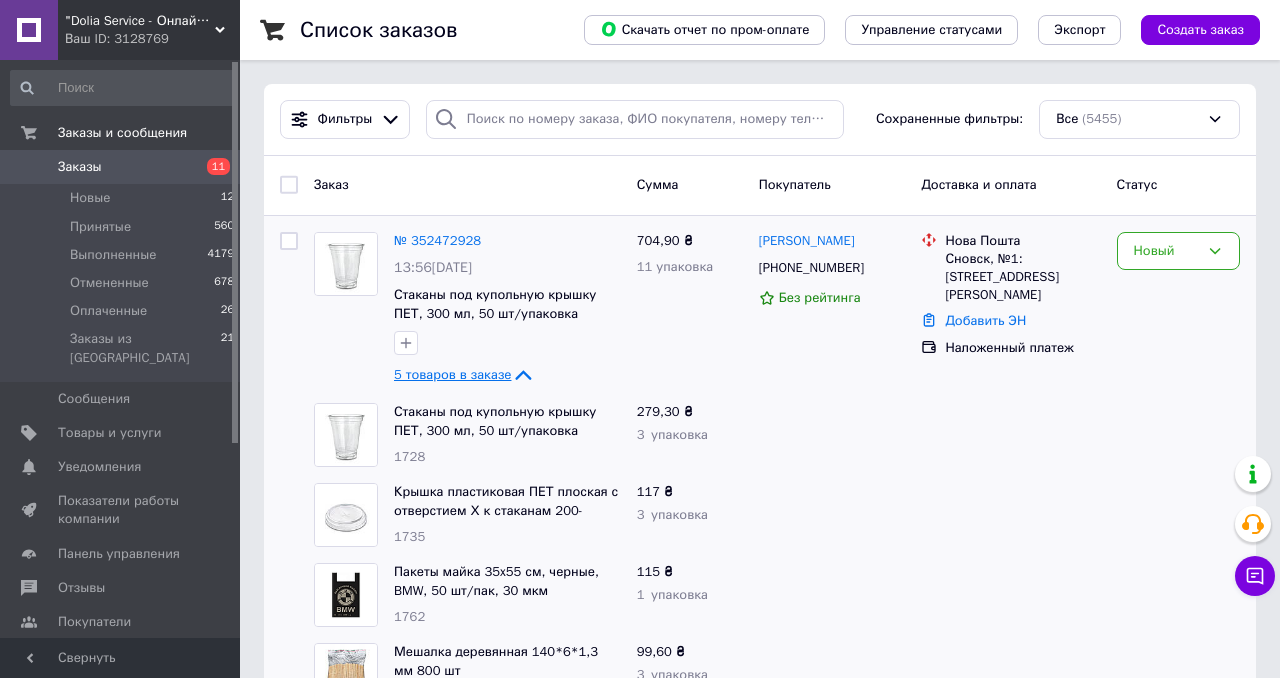 click 